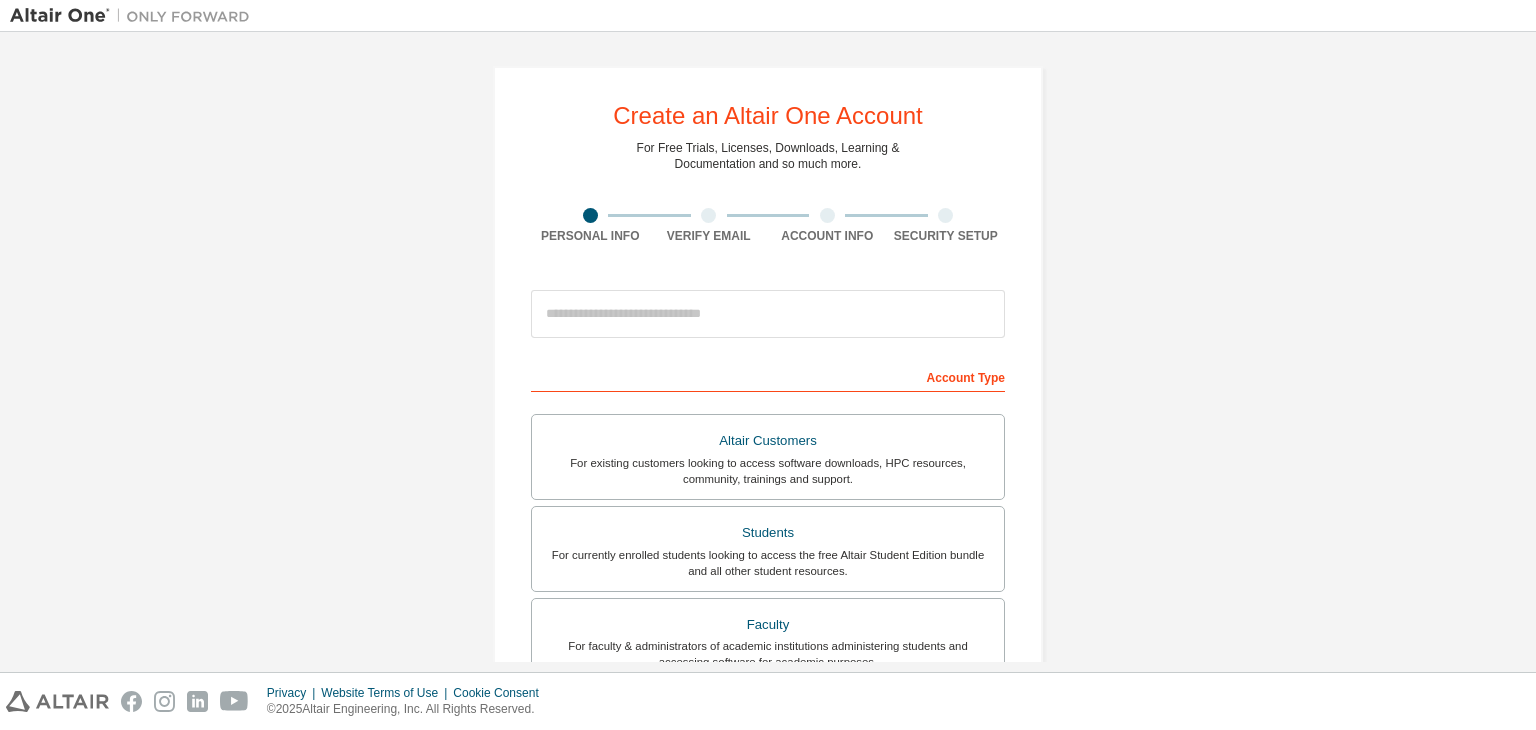 scroll, scrollTop: 0, scrollLeft: 0, axis: both 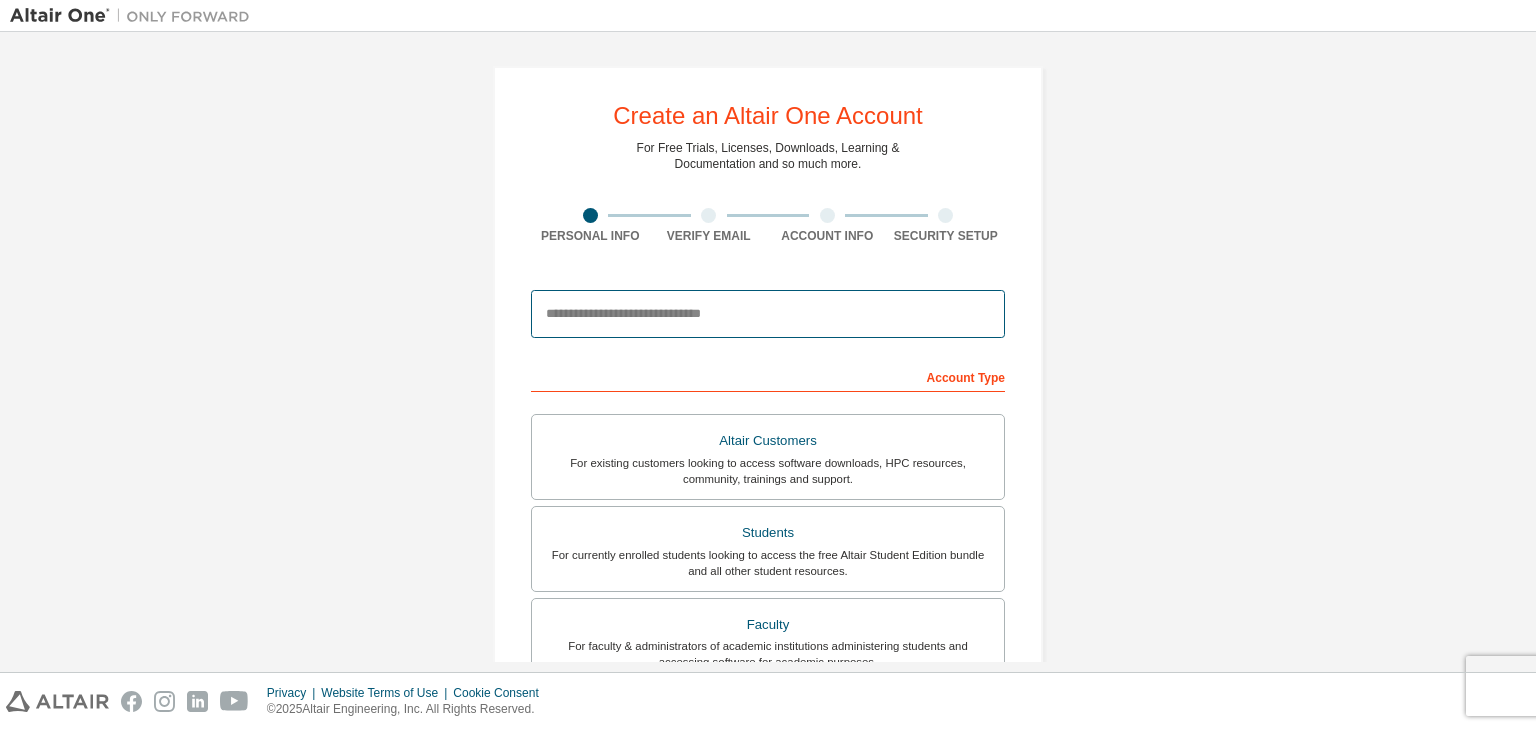 click at bounding box center [768, 314] 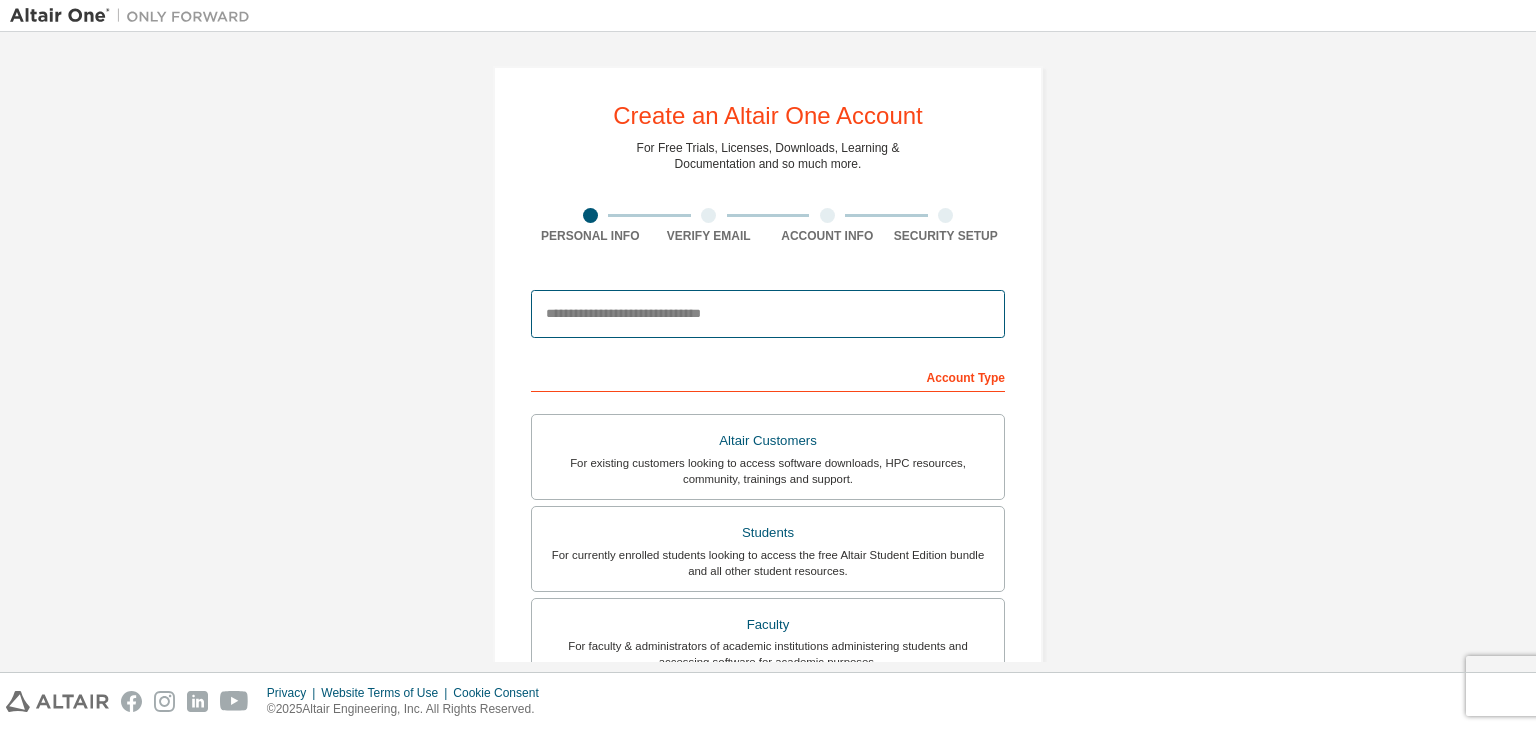 type on "**********" 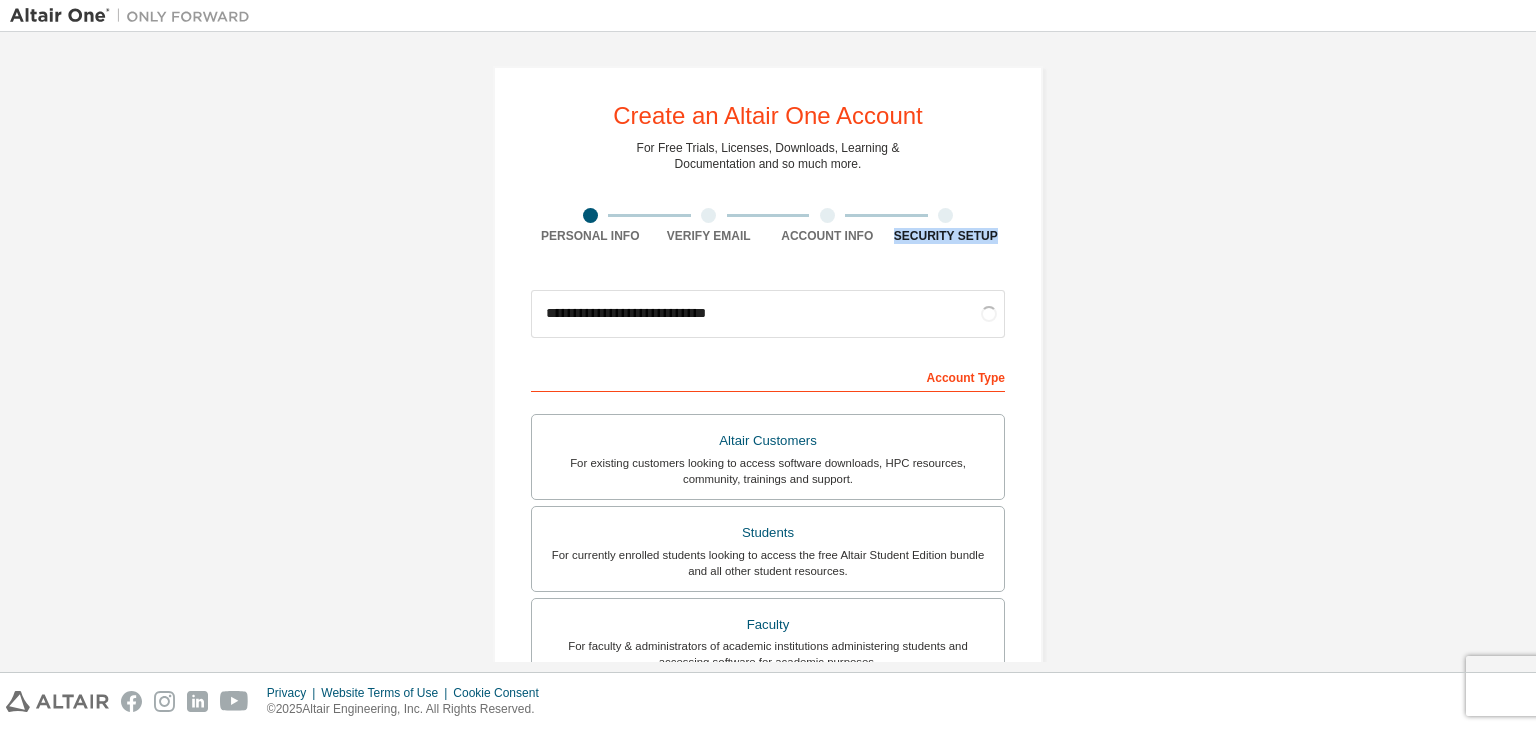 drag, startPoint x: 1535, startPoint y: 176, endPoint x: 1524, endPoint y: 245, distance: 69.87131 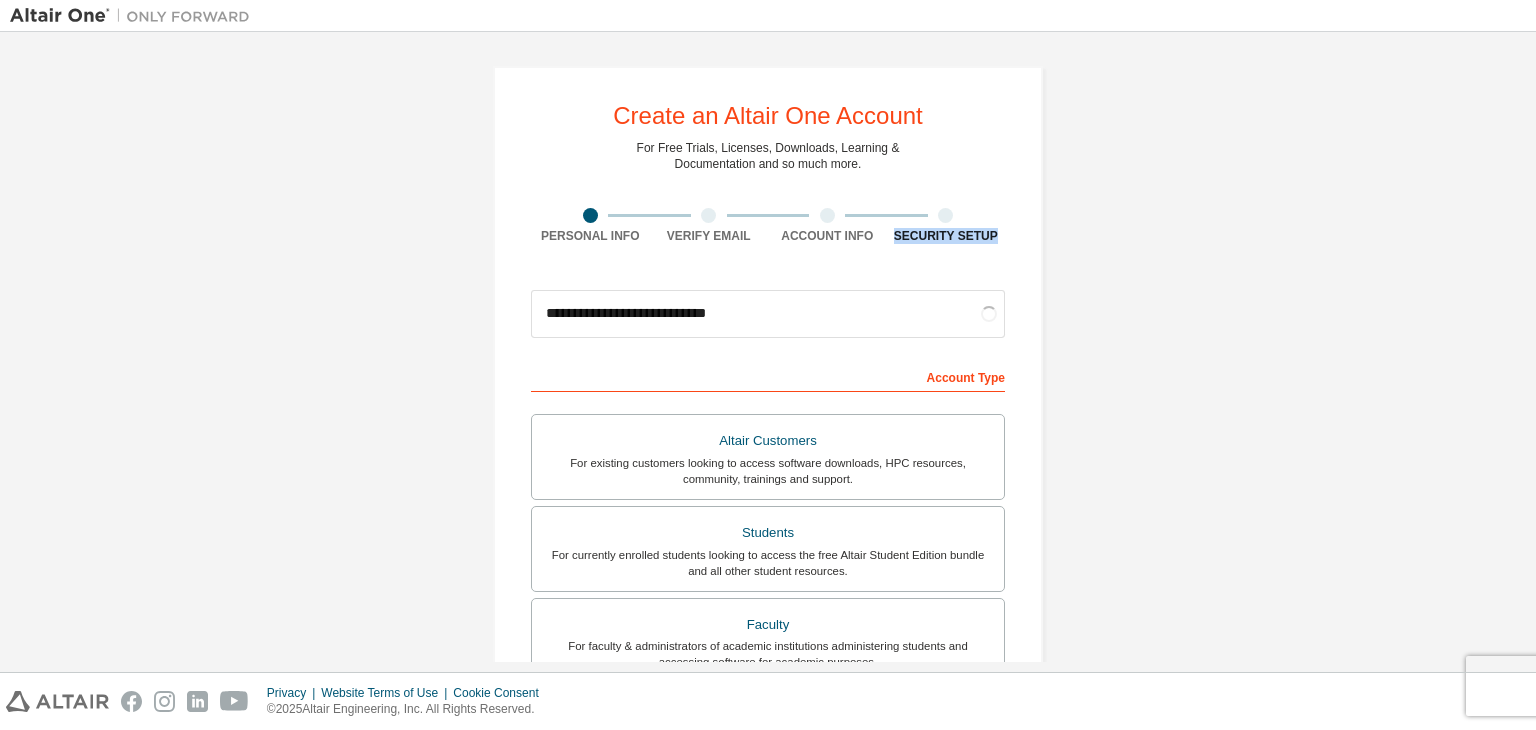 click on "**********" at bounding box center (768, 352) 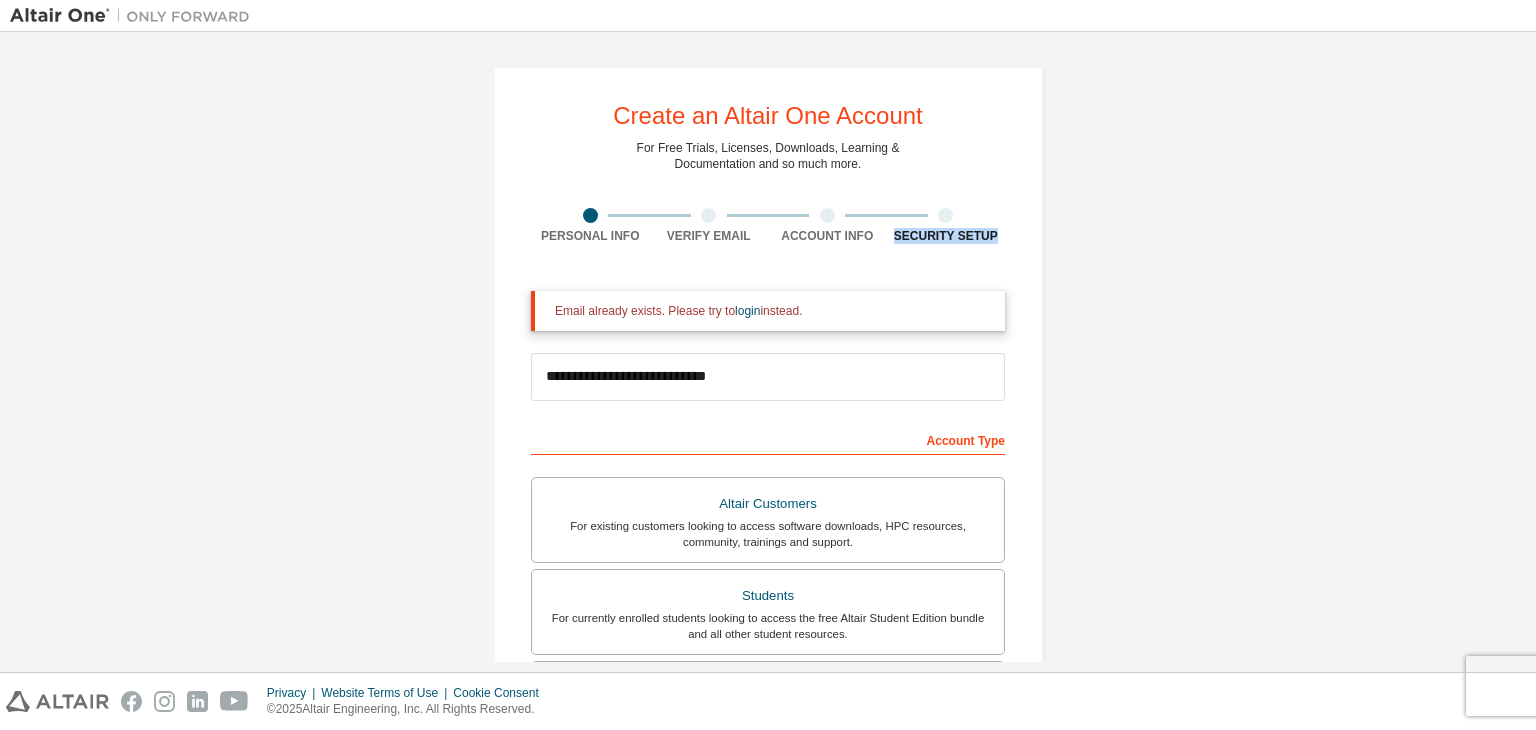scroll, scrollTop: 69, scrollLeft: 0, axis: vertical 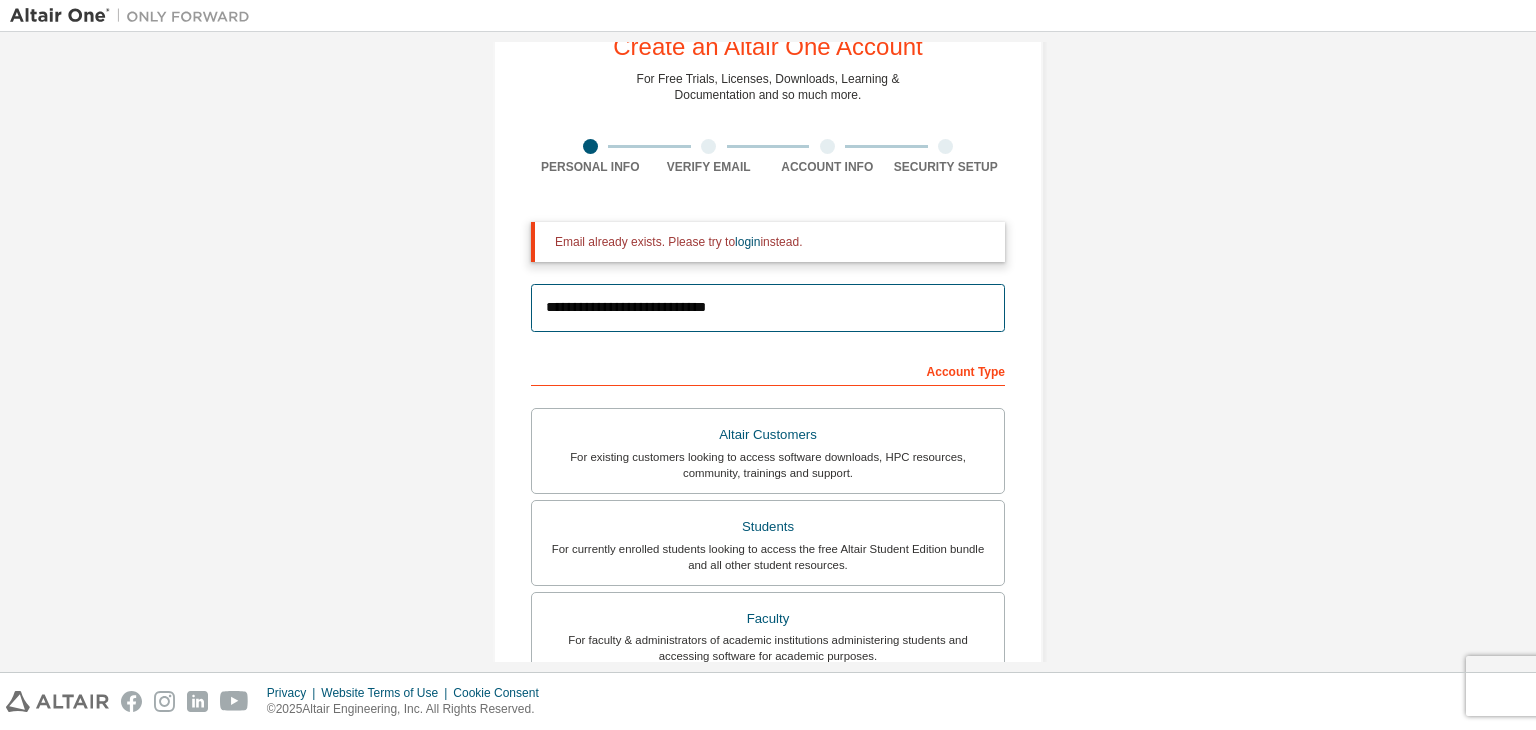 click on "**********" at bounding box center (768, 308) 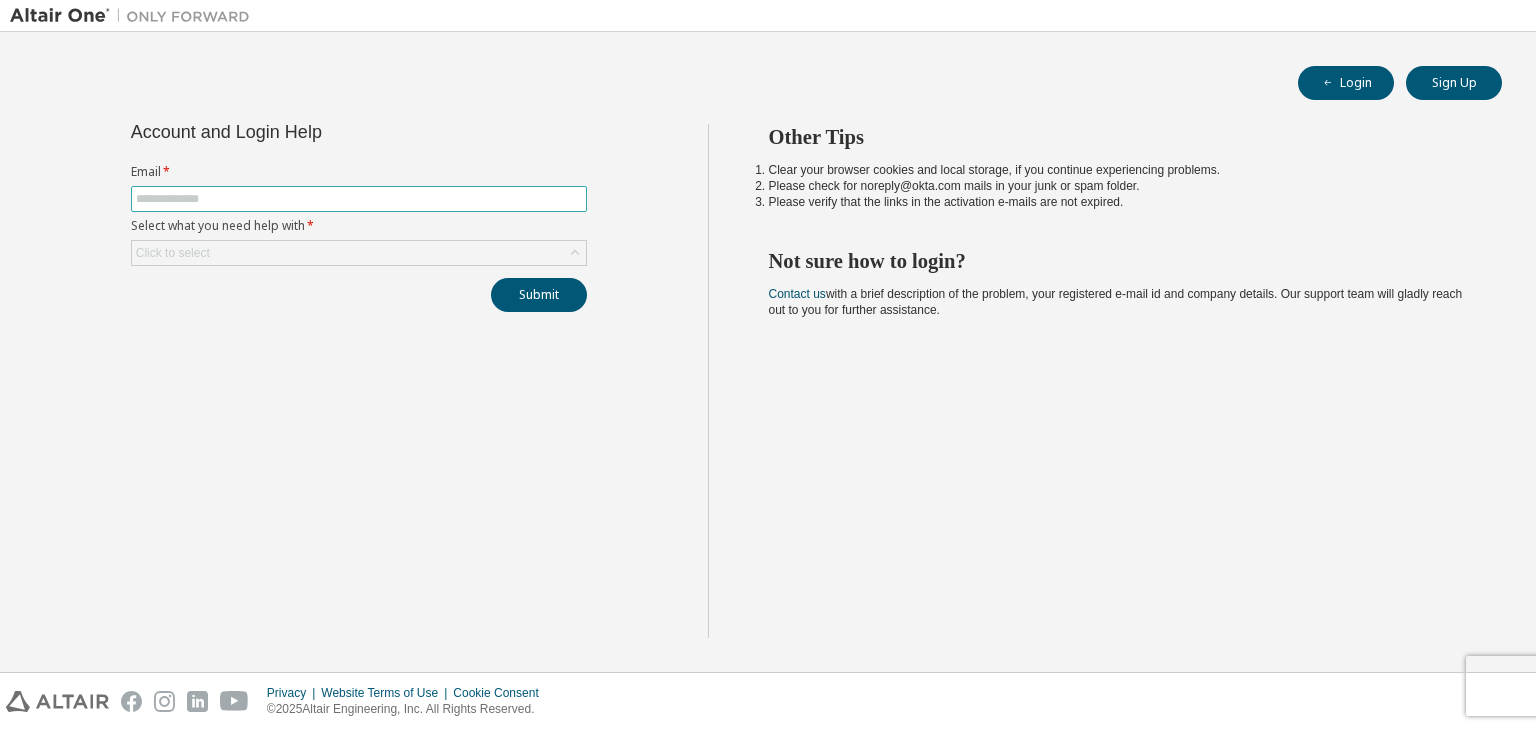 scroll, scrollTop: 0, scrollLeft: 0, axis: both 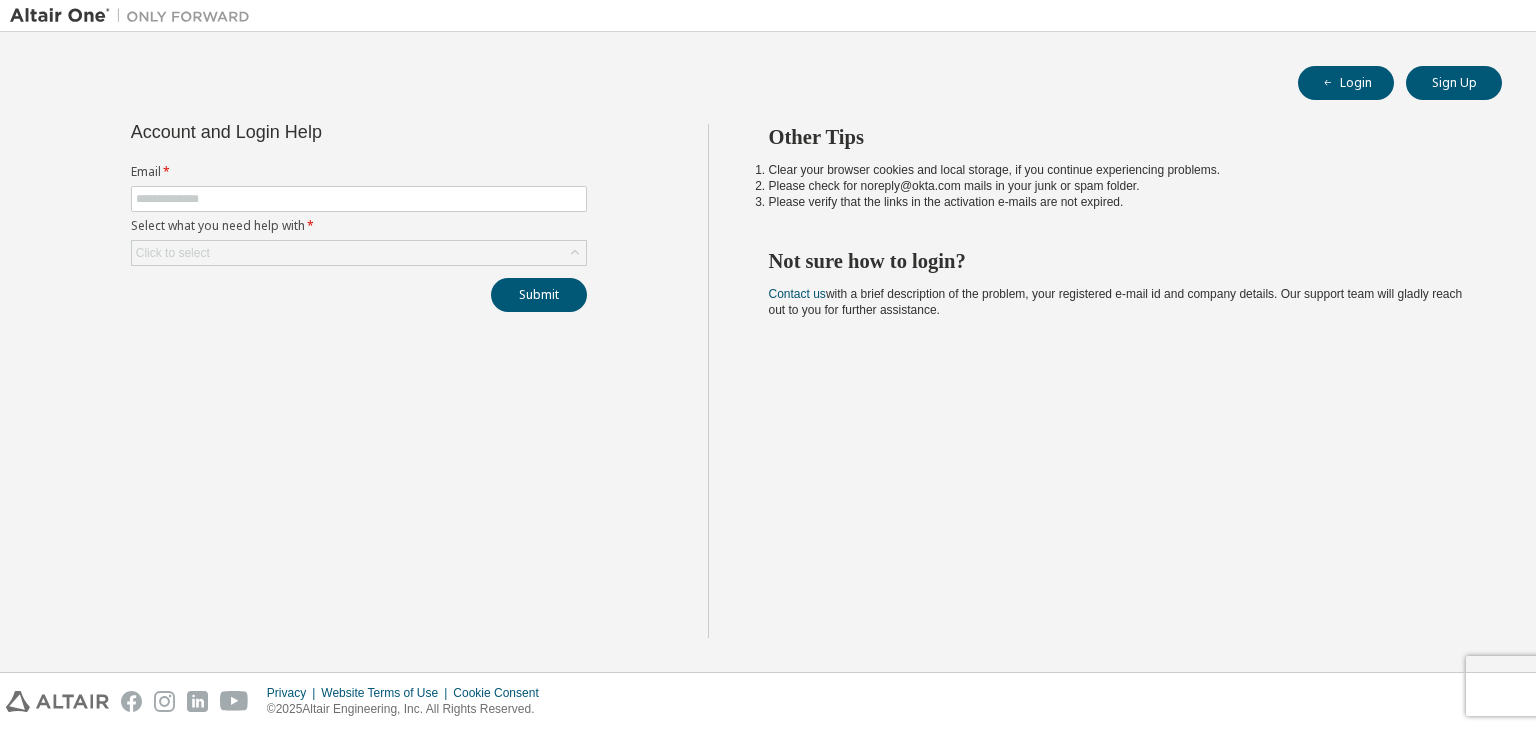 click on "Account and Login Help Email * Select what you need help with * Click to select Submit" at bounding box center [359, 381] 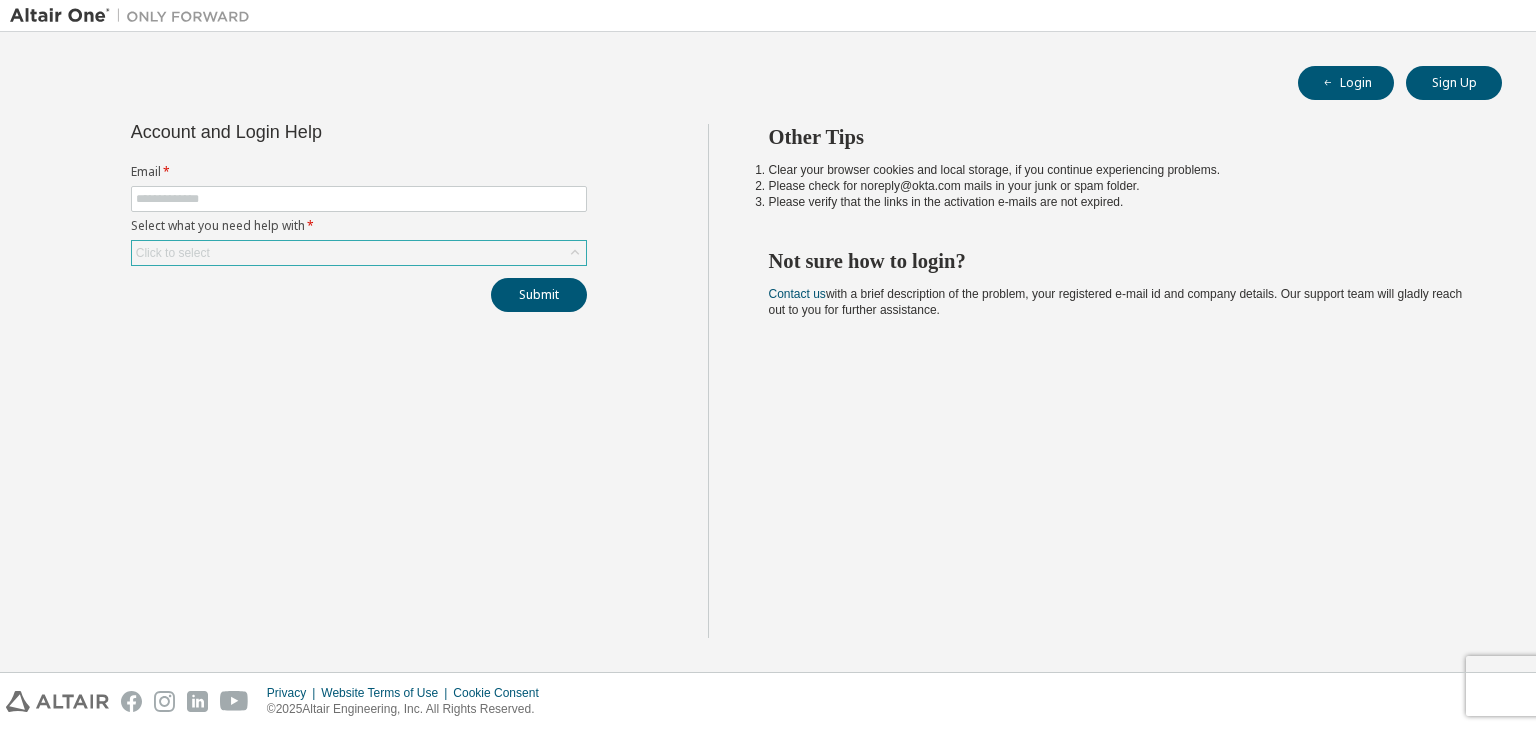 click on "Click to select" at bounding box center [359, 253] 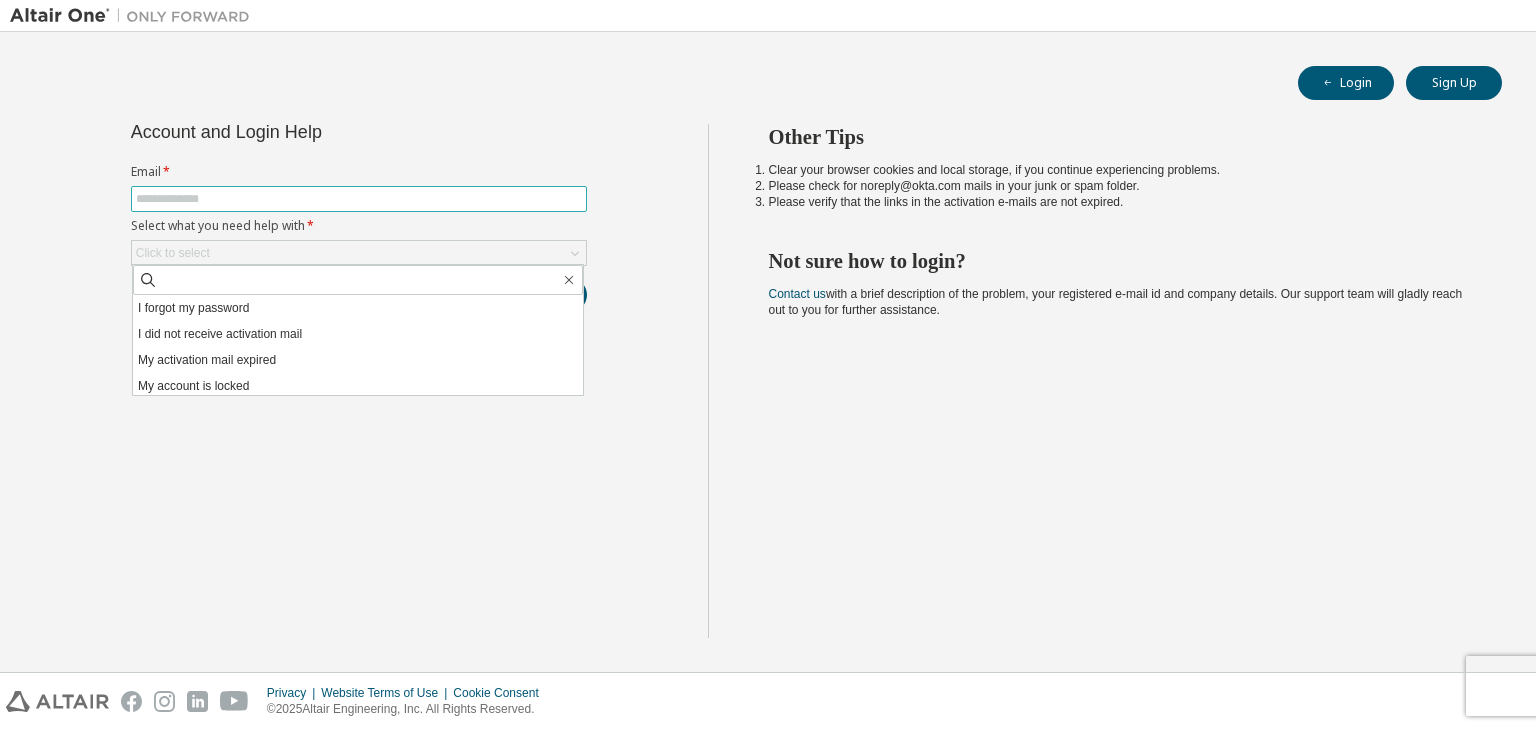 click at bounding box center [359, 199] 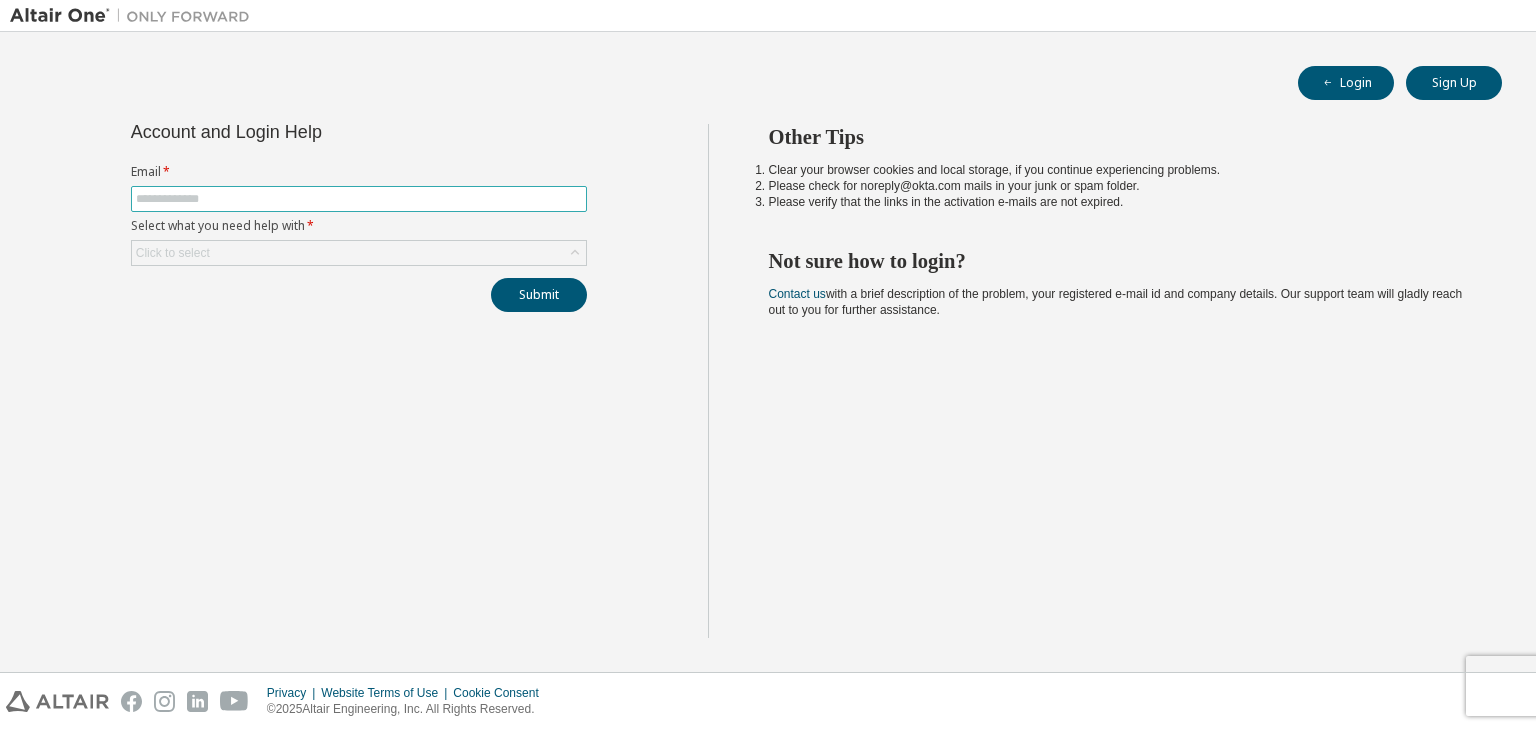 type on "**********" 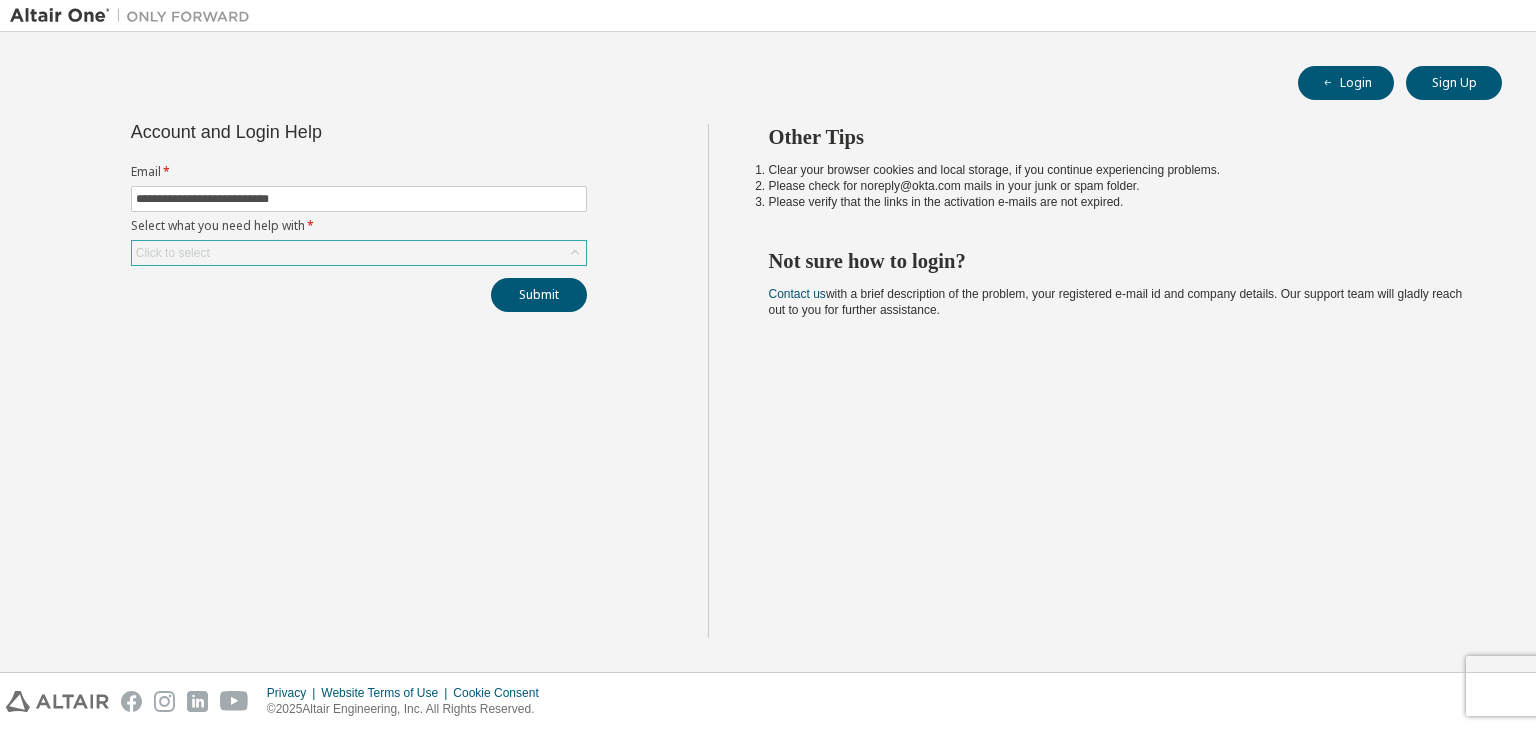 click on "Click to select" at bounding box center [359, 253] 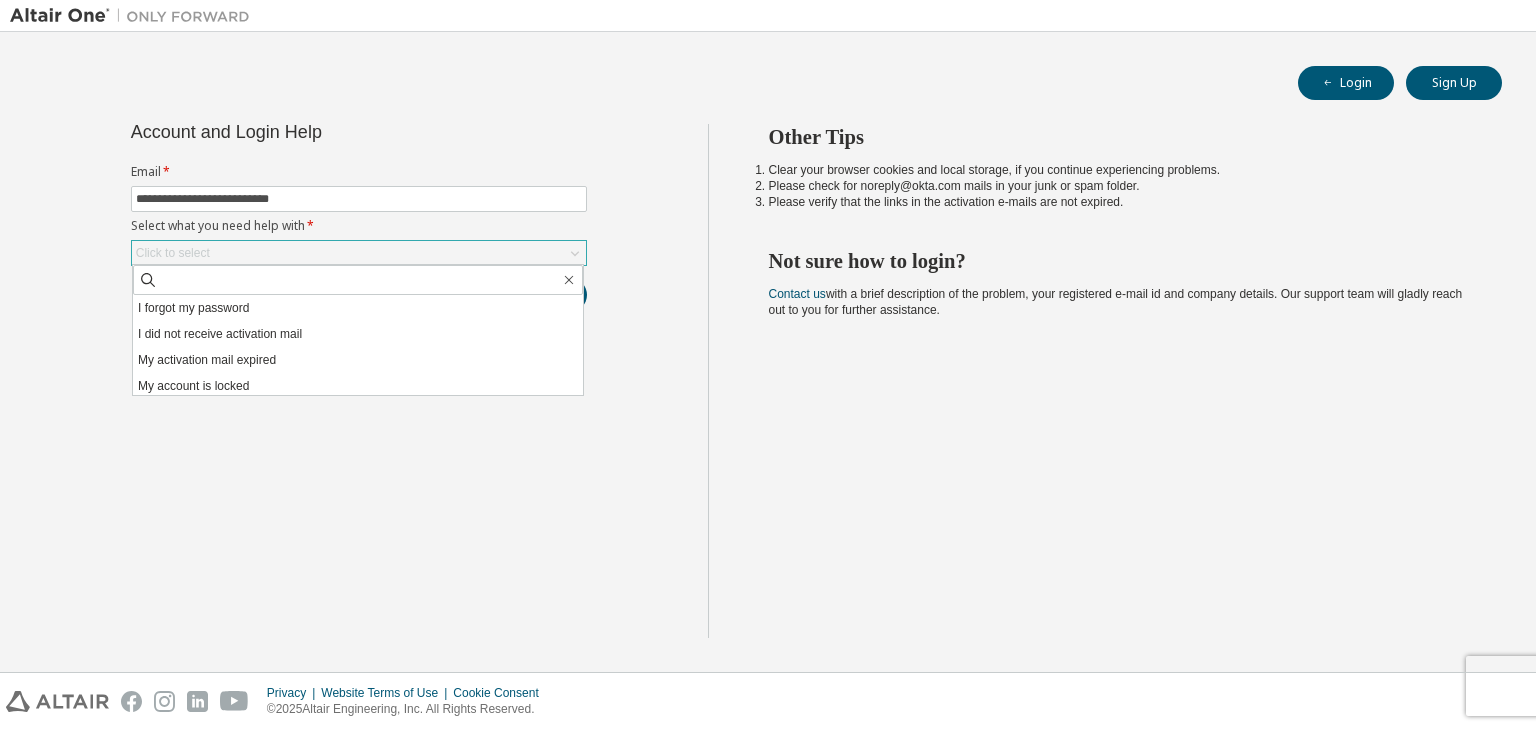 scroll, scrollTop: 56, scrollLeft: 0, axis: vertical 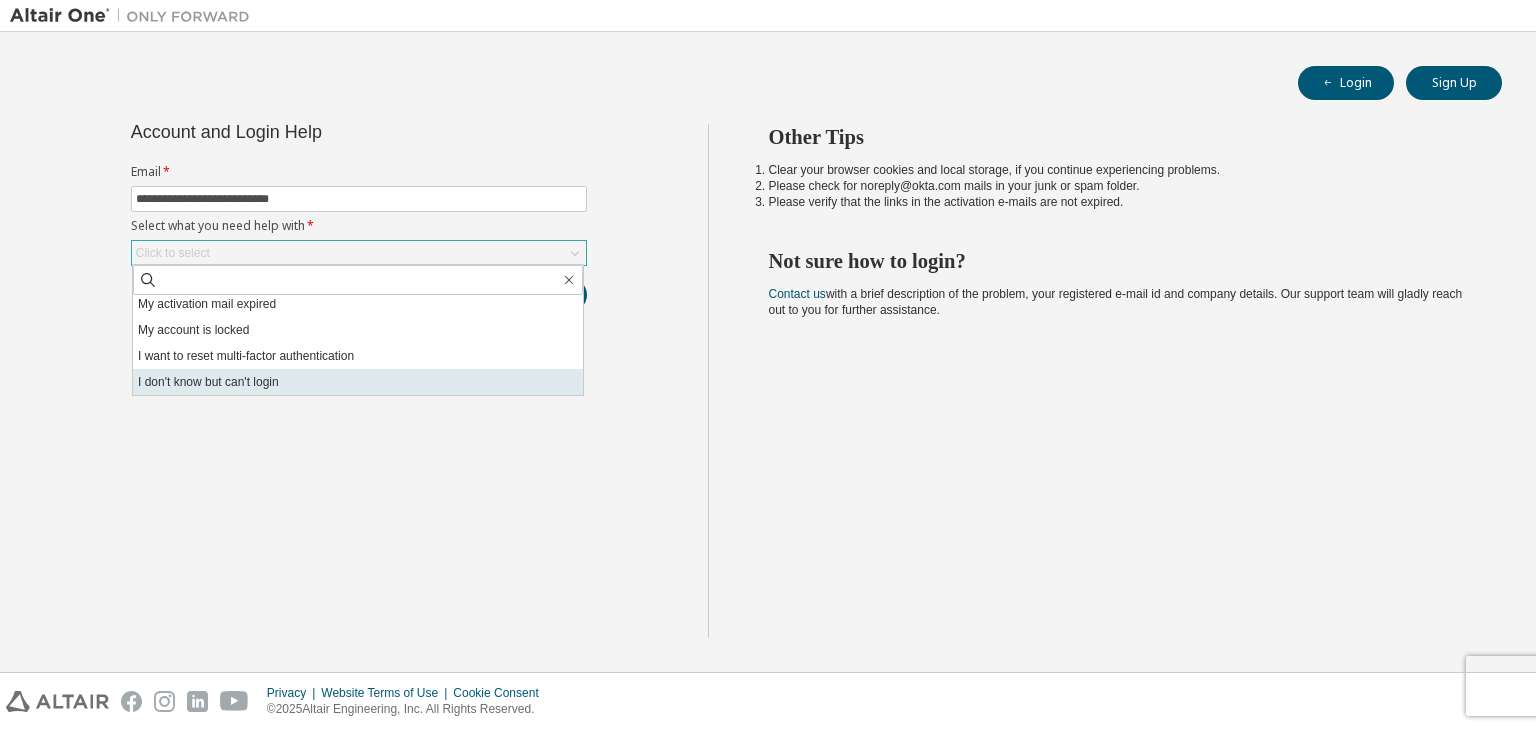 click on "I don't know but can't login" at bounding box center (358, 382) 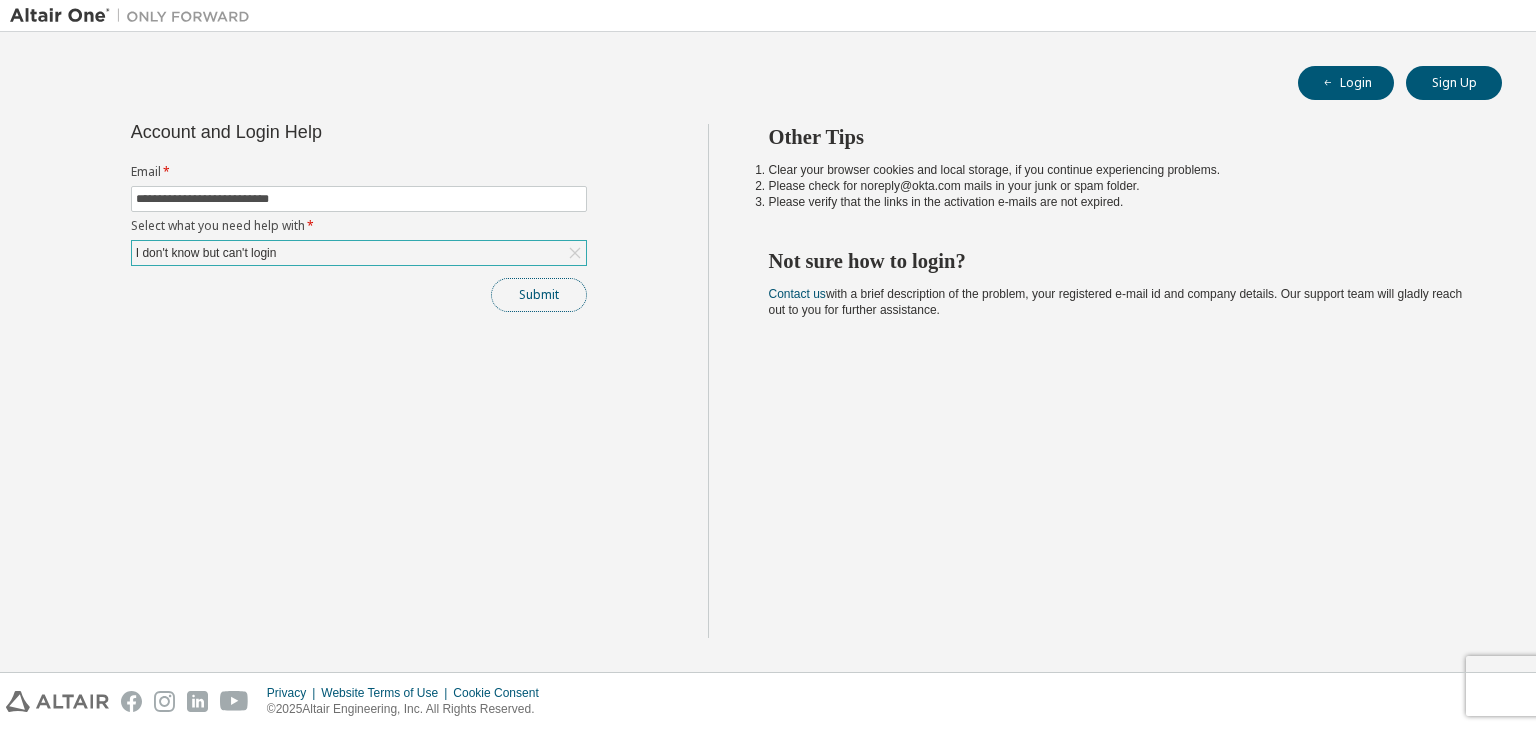 click on "Submit" at bounding box center (539, 295) 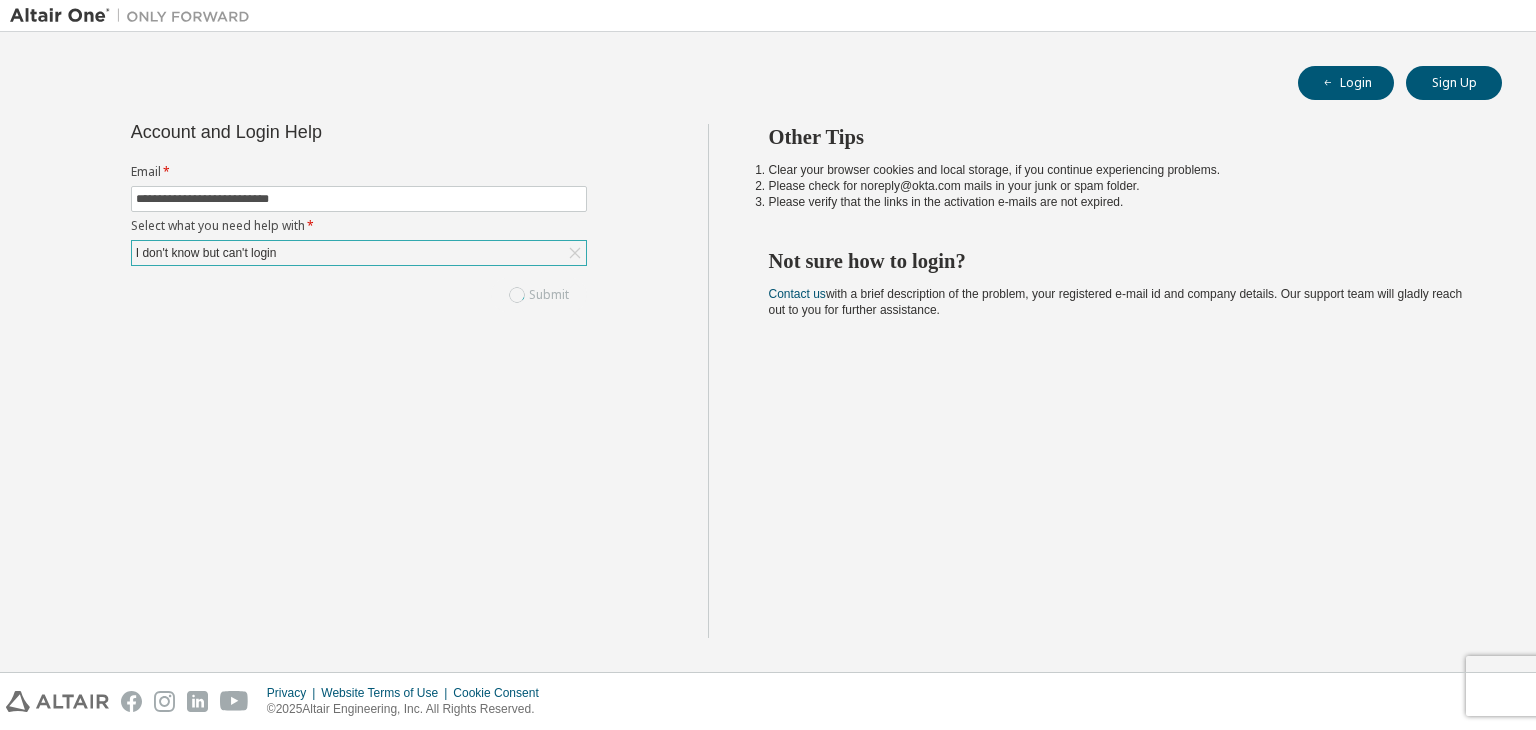 drag, startPoint x: 1072, startPoint y: 136, endPoint x: 1063, endPoint y: 327, distance: 191.21193 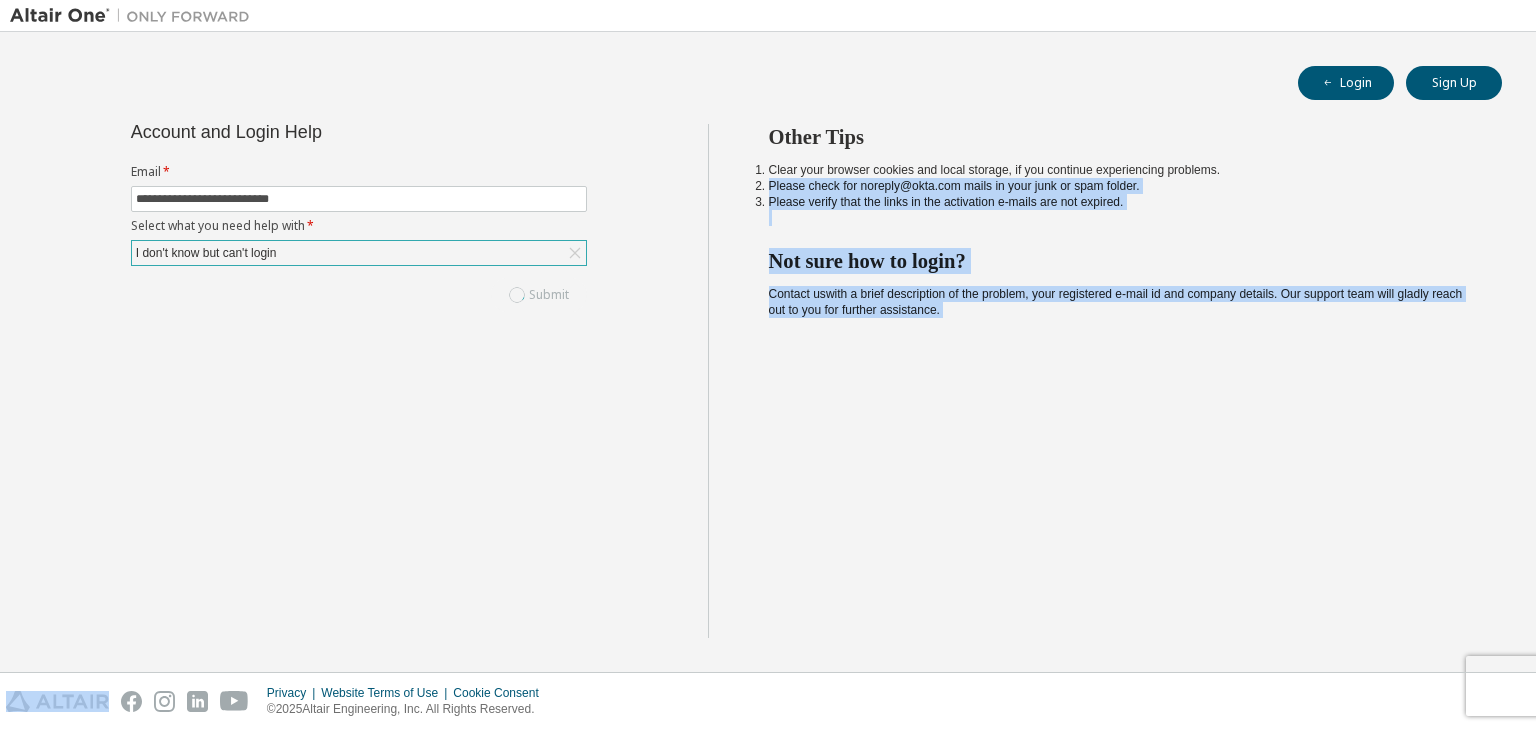 drag, startPoint x: 1063, startPoint y: 327, endPoint x: 1108, endPoint y: 135, distance: 197.20294 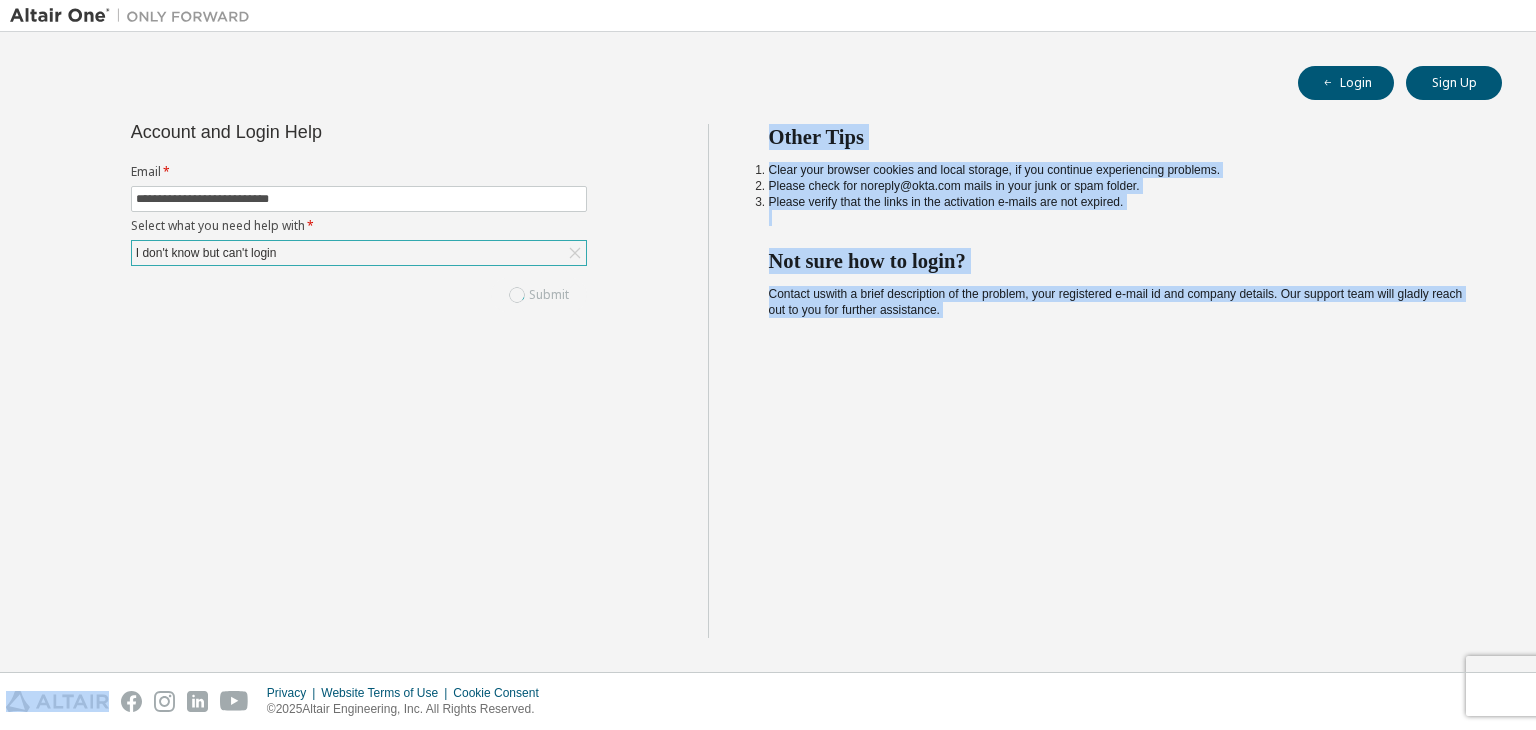 click on "Other Tips" at bounding box center (1118, 137) 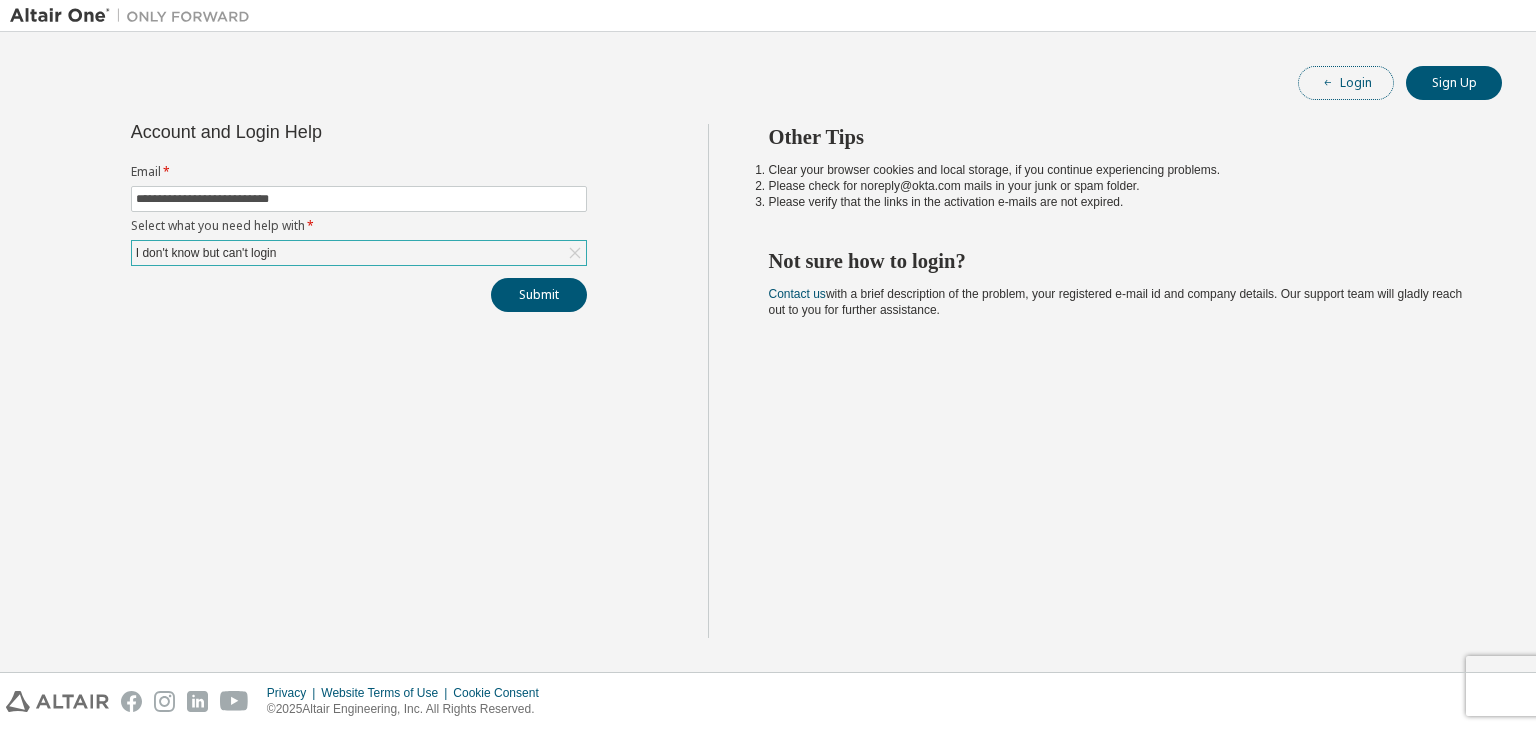 click on "Login" at bounding box center (1346, 83) 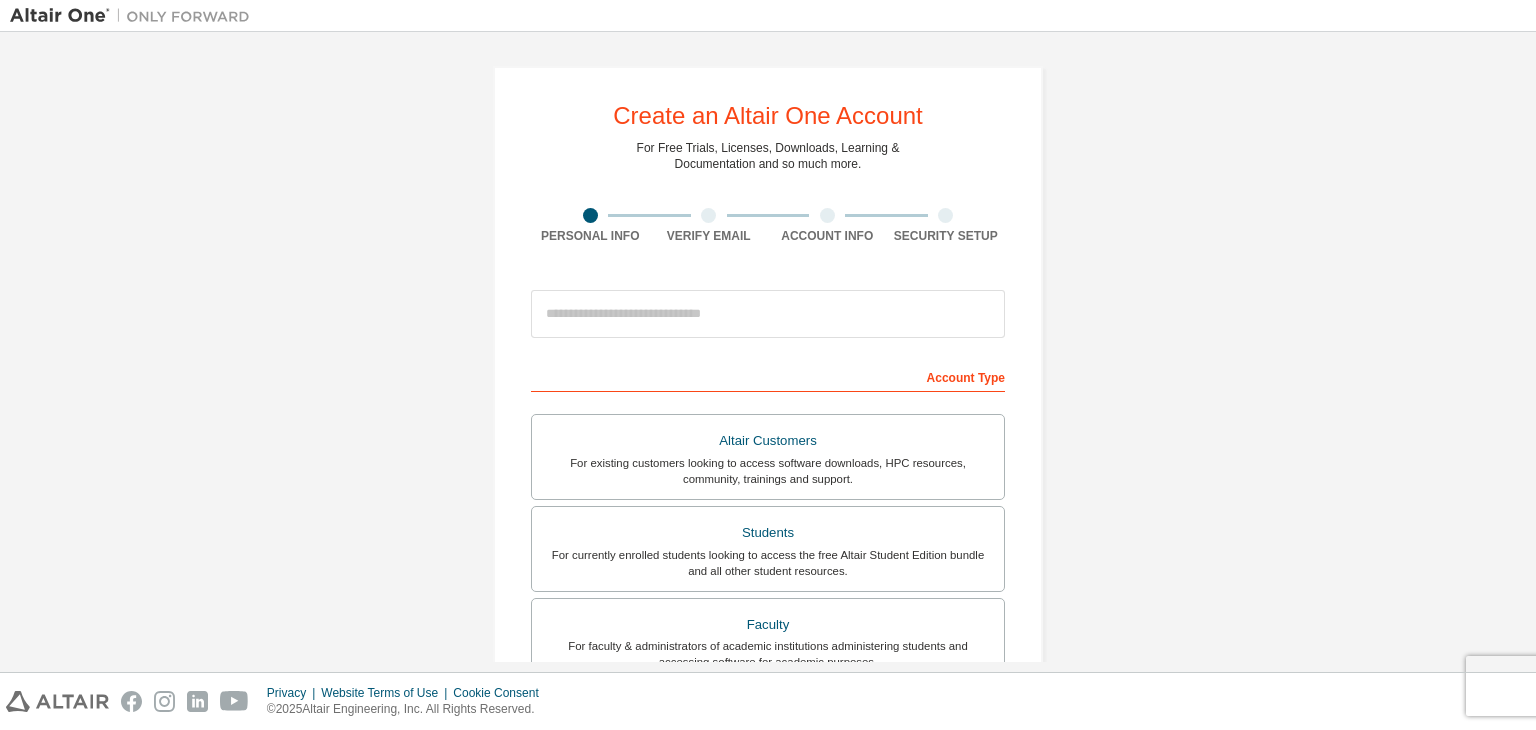 scroll, scrollTop: 0, scrollLeft: 0, axis: both 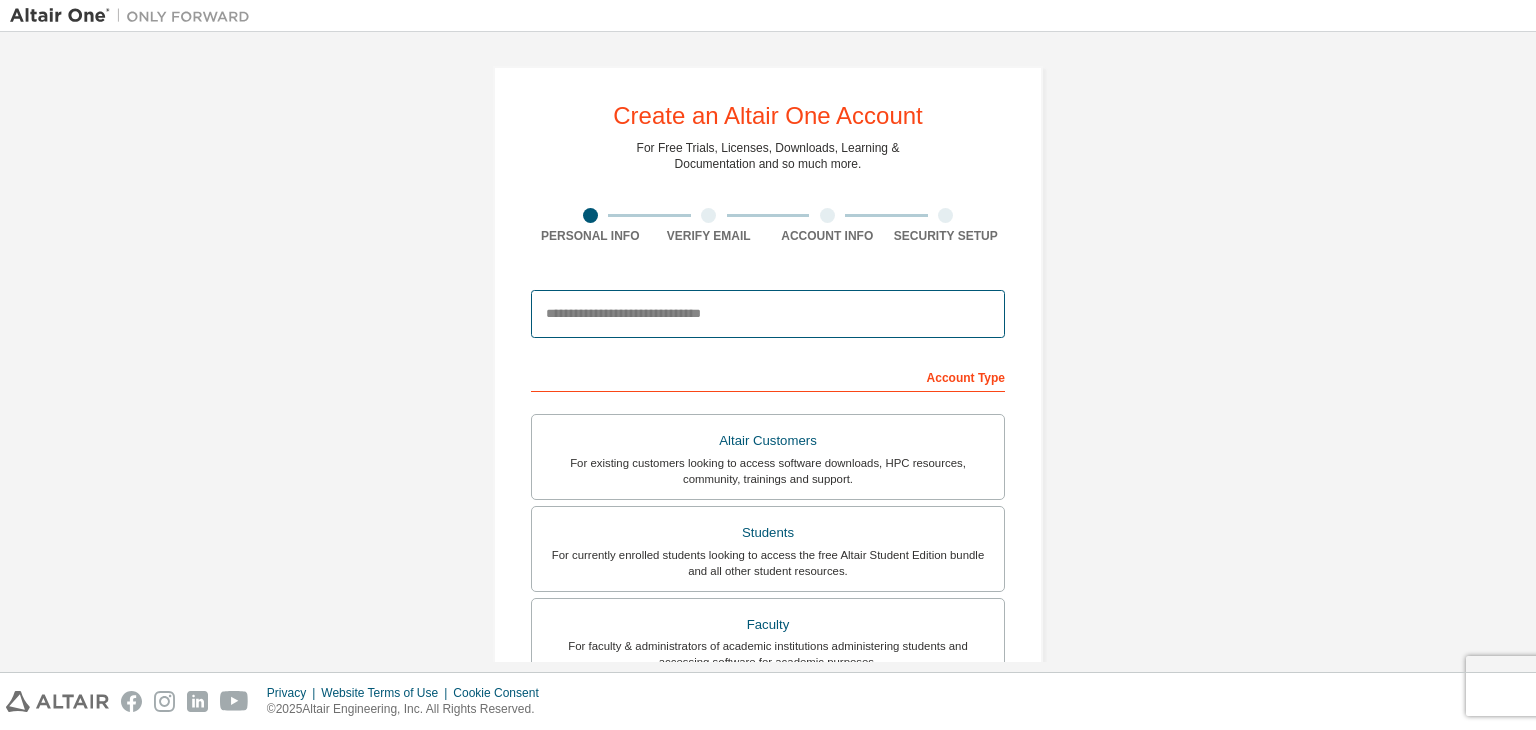 click at bounding box center (768, 314) 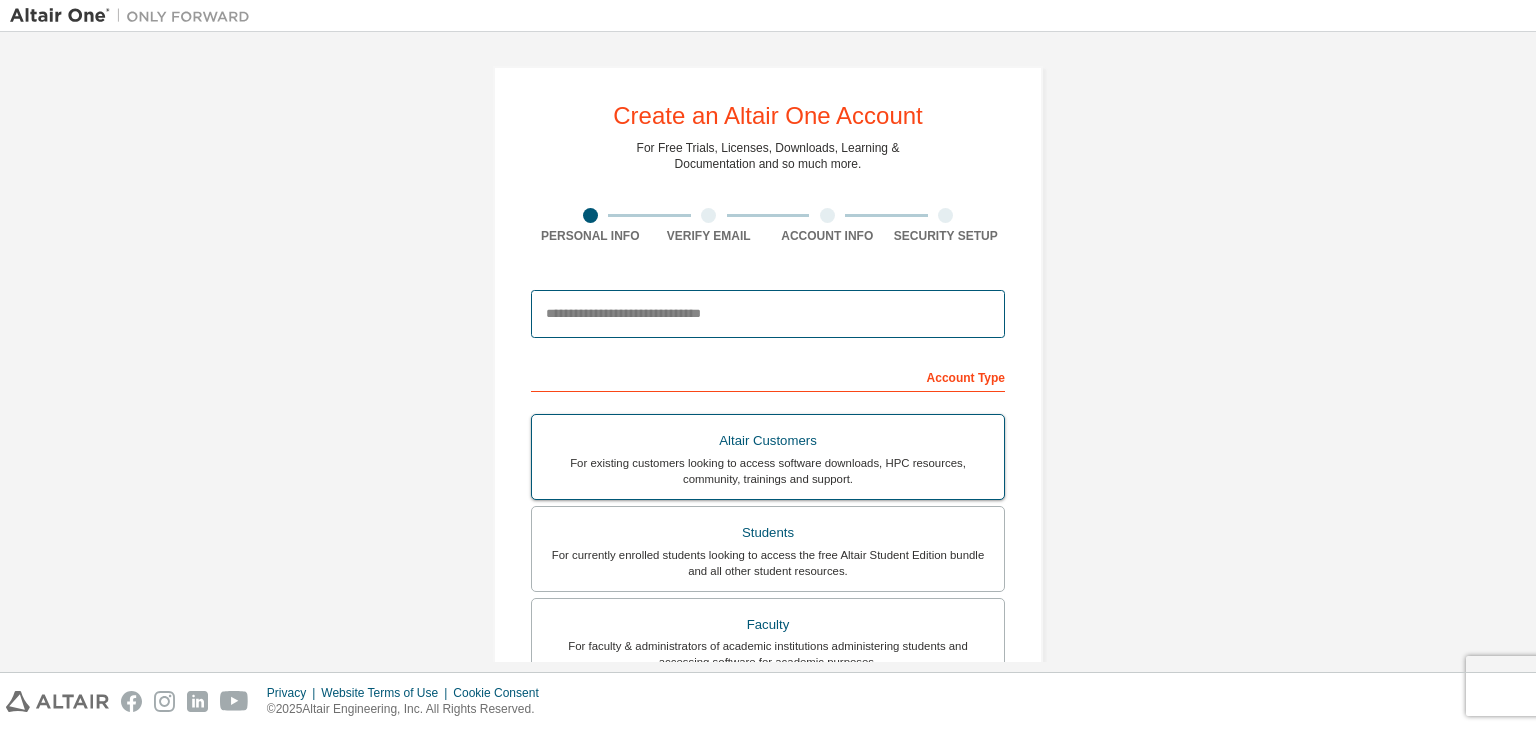 drag, startPoint x: 672, startPoint y: 309, endPoint x: 730, endPoint y: 421, distance: 126.12692 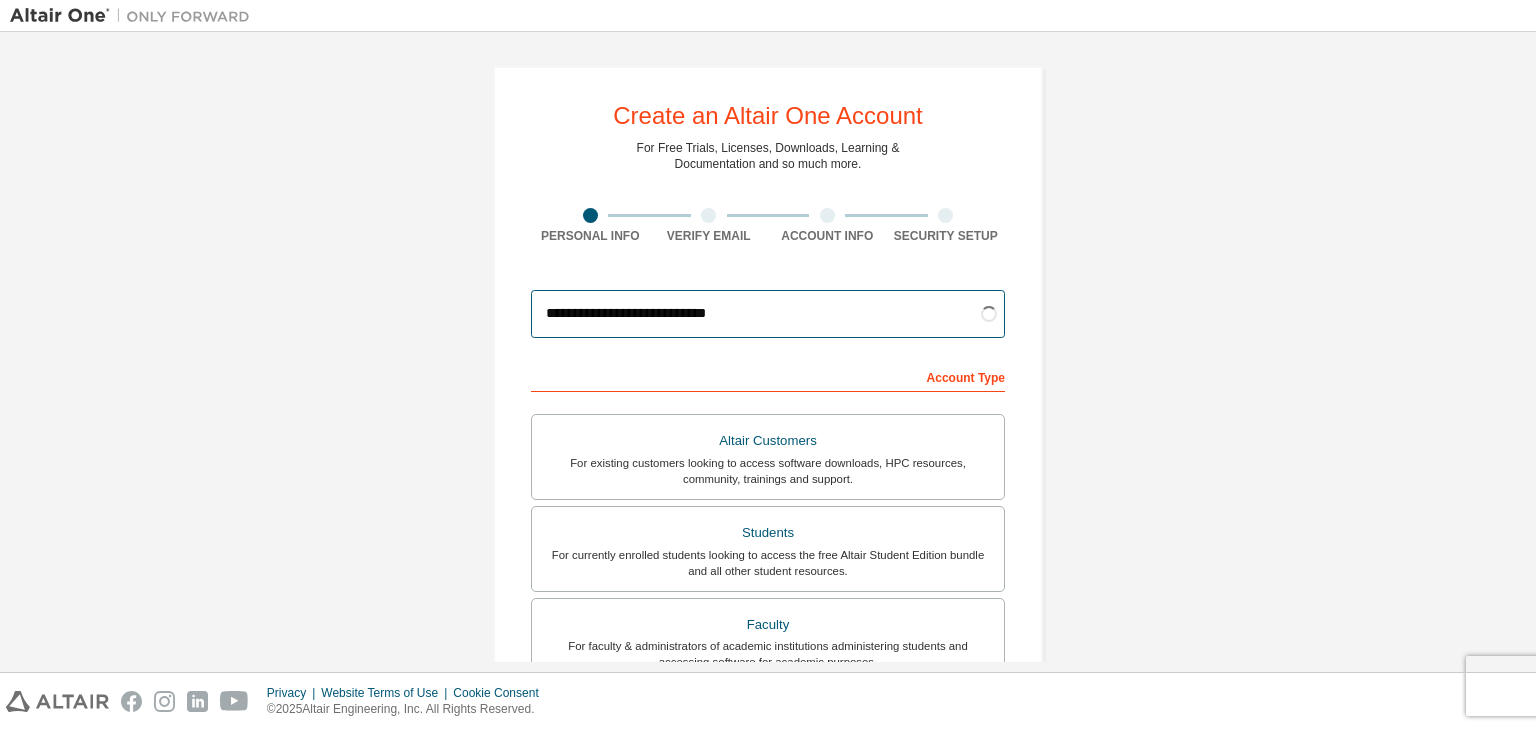 click on "**********" at bounding box center [768, 314] 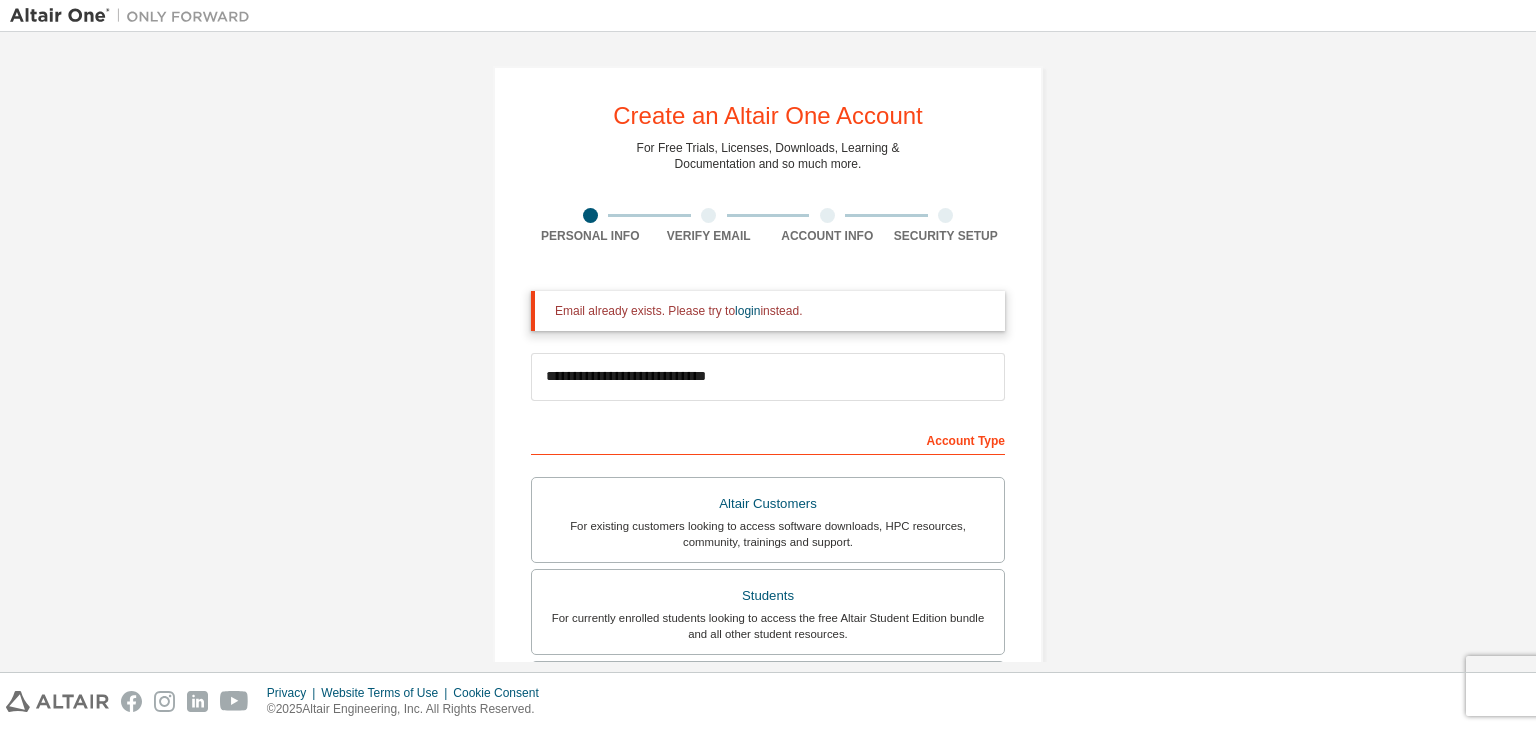 click on "**********" at bounding box center [768, 603] 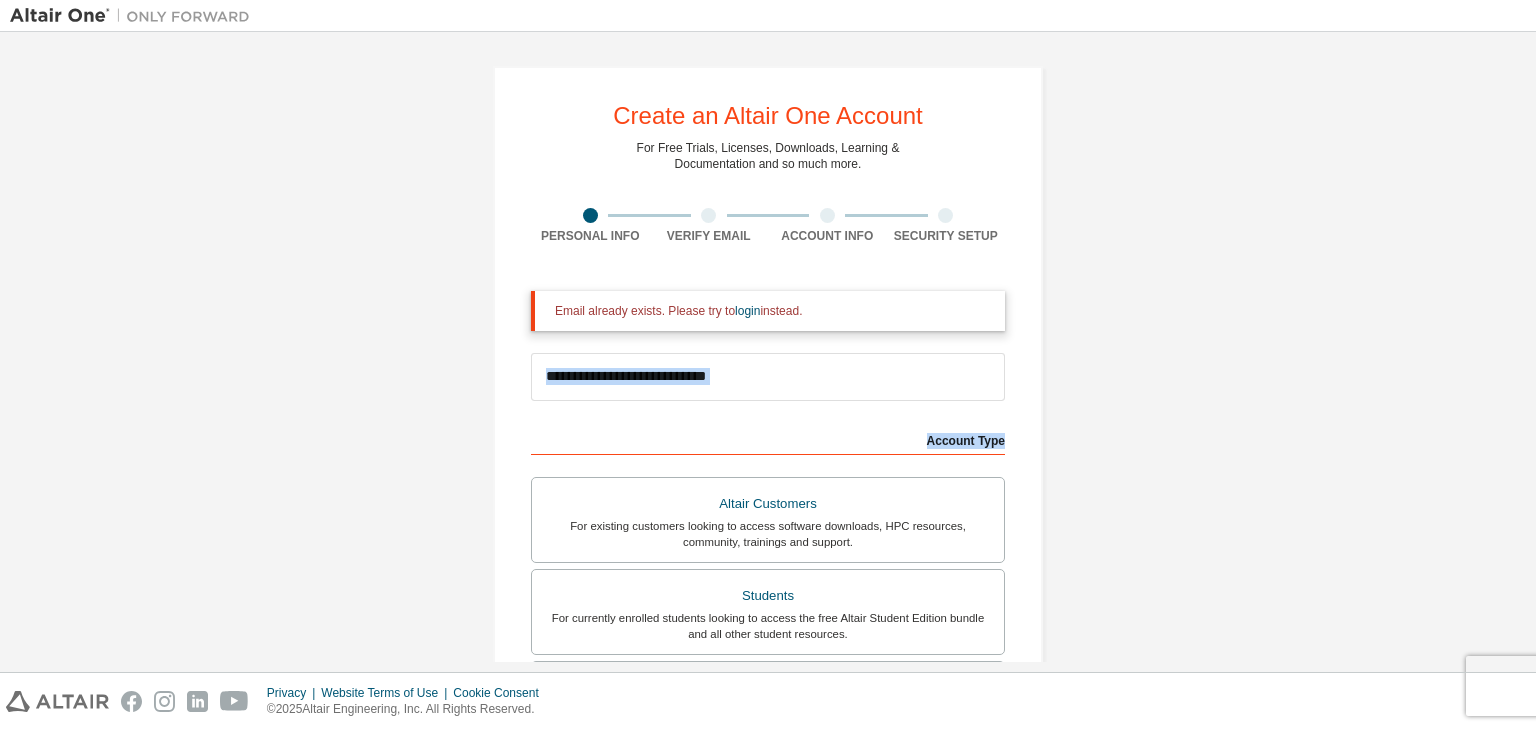 drag, startPoint x: 1509, startPoint y: 347, endPoint x: 1528, endPoint y: 433, distance: 88.07383 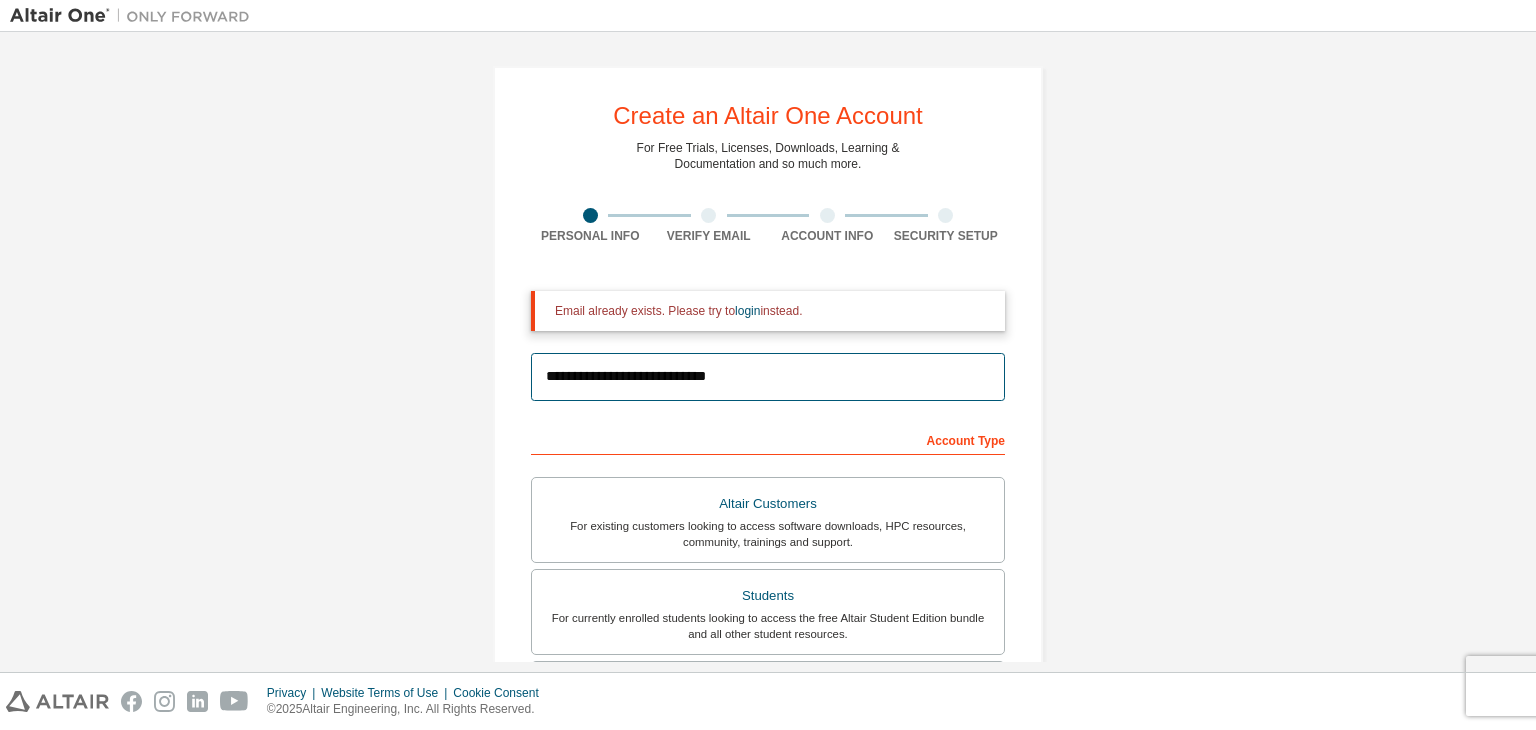 click on "**********" at bounding box center [768, 377] 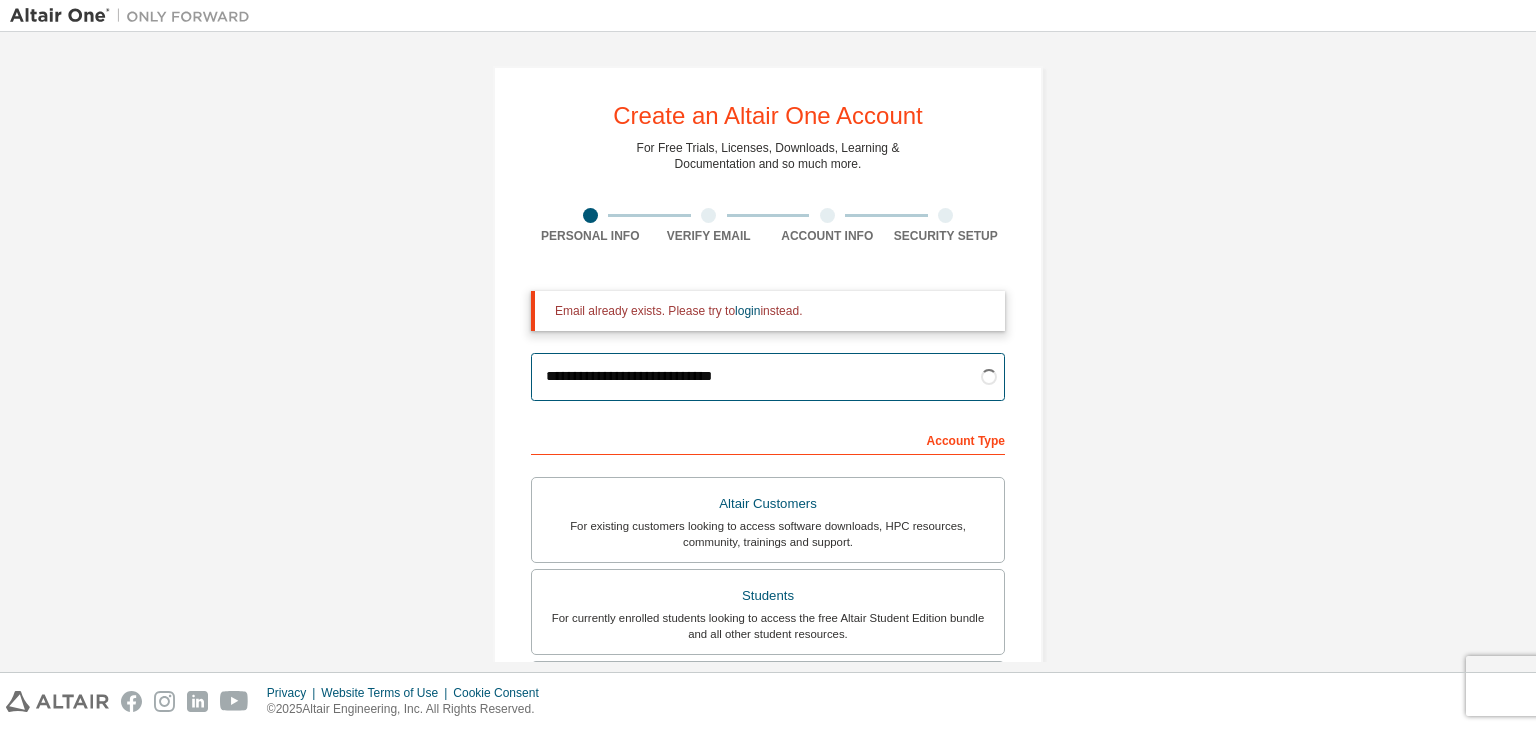 type on "**********" 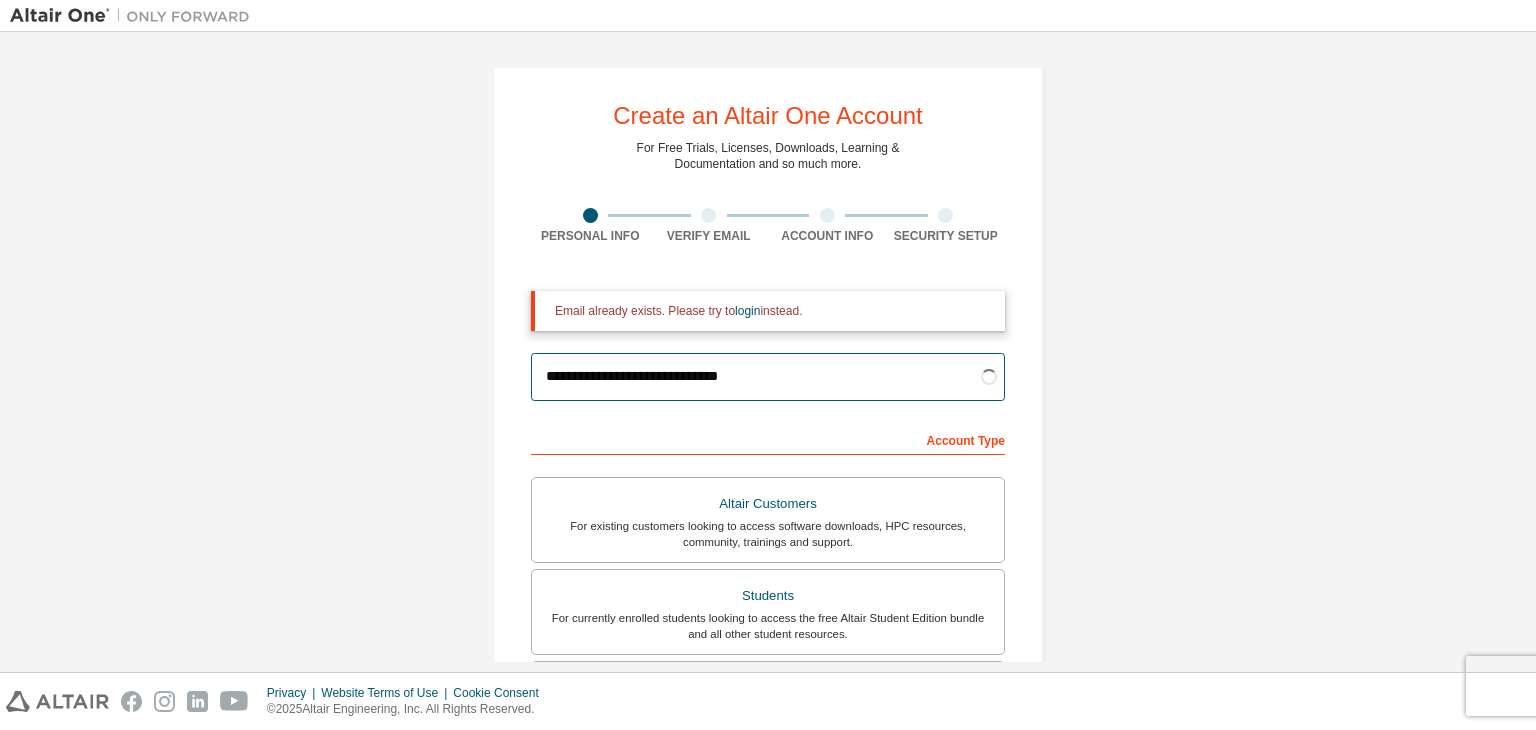 click on "**********" at bounding box center [768, 377] 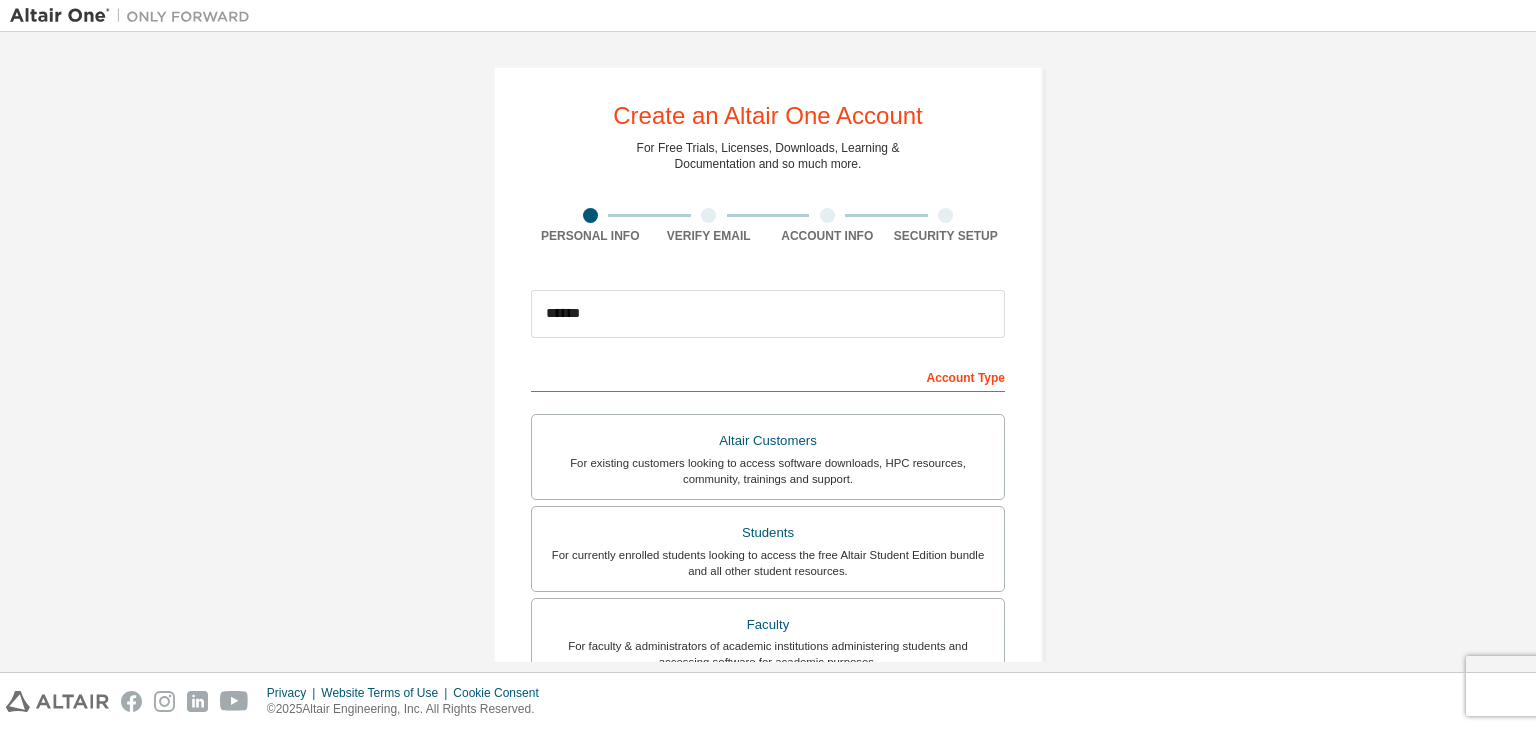 click on "Create an Altair One Account For Free Trials, Licenses, Downloads, Learning &  Documentation and so much more. Personal Info Verify Email Account Info Security Setup This is a federated email. No need to register a new account. You should be able to  login  by using your company's SSO credentials. Email already exists. Please try to  login  instead. ****** Account Type Altair Customers For existing customers looking to access software downloads, HPC resources, community, trainings and support. Students For currently enrolled students looking to access the free Altair Student Edition bundle and all other student resources. Faculty For faculty & administrators of academic institutions administering students and accessing software for academic purposes. Everyone else For individuals, businesses and everyone else looking to try Altair software and explore our product offerings. Your Profile First Name Last Name Job Title I accept the    End-User License Agreement Next" at bounding box center [768, 571] 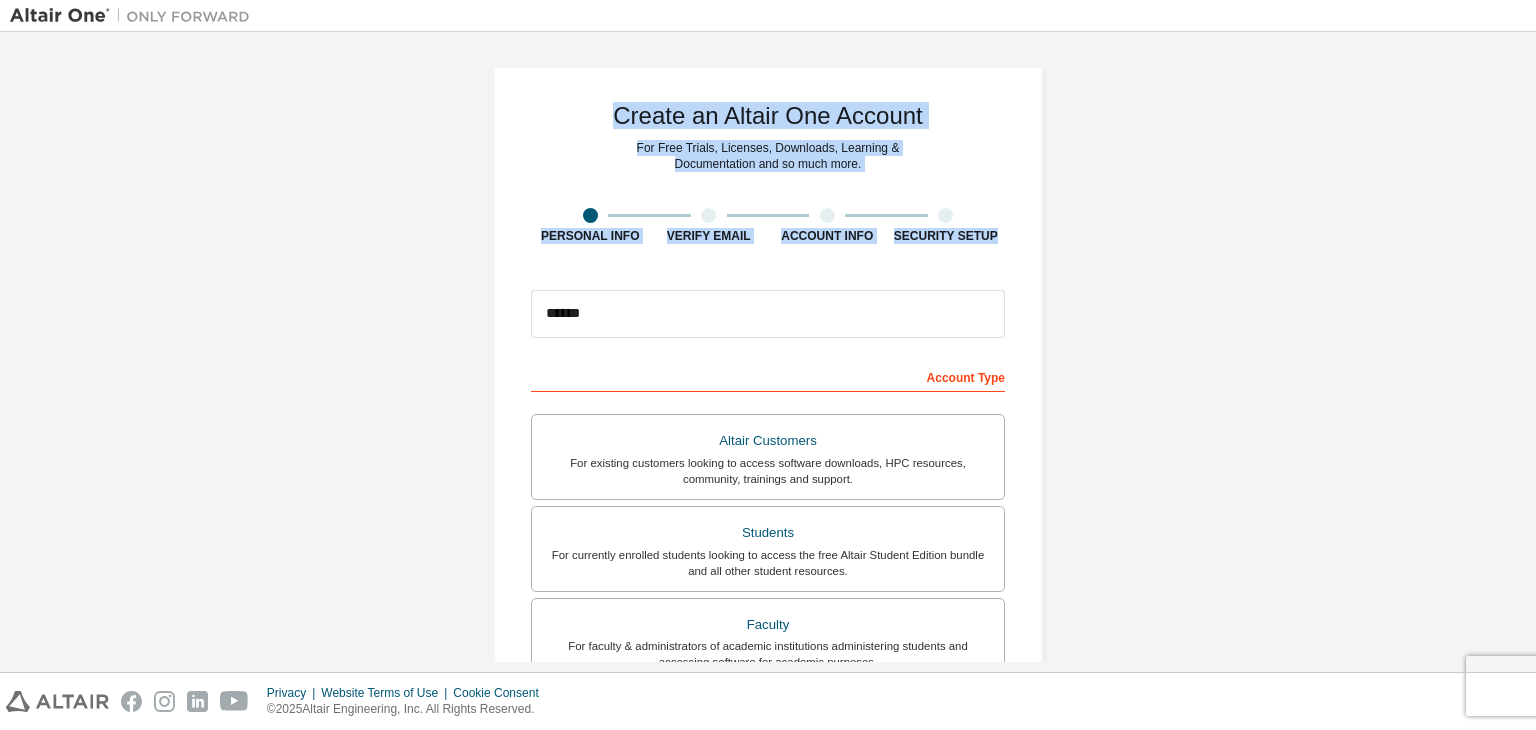 drag, startPoint x: 1174, startPoint y: 245, endPoint x: 1167, endPoint y: -25, distance: 270.09073 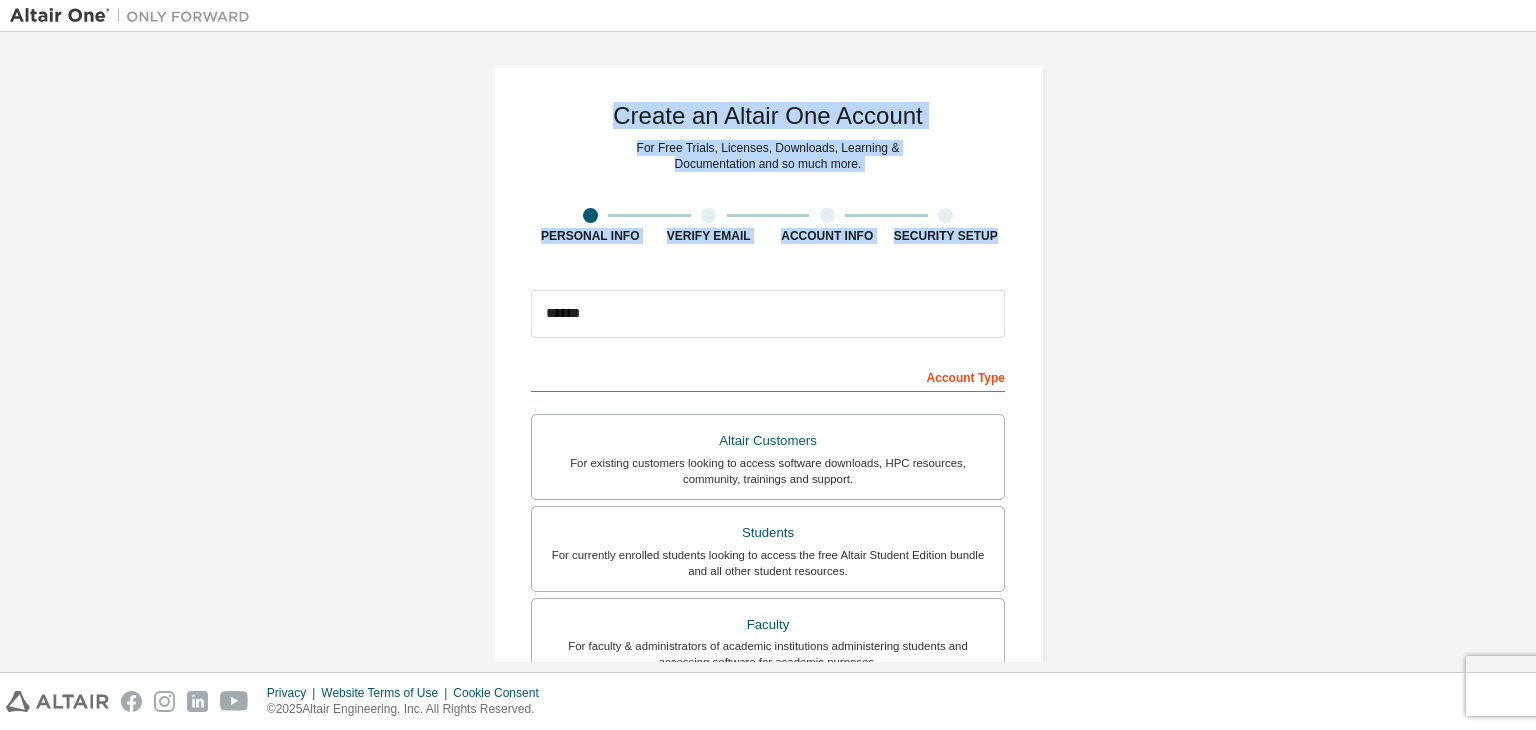 click on "Create an Altair One Account For Free Trials, Licenses, Downloads, Learning &  Documentation and so much more. Personal Info Verify Email Account Info Security Setup This is a federated email. No need to register a new account. You should be able to  login  by using your company's SSO credentials. Email already exists. Please try to  login  instead. ****** Account Type Altair Customers For existing customers looking to access software downloads, HPC resources, community, trainings and support. Students For currently enrolled students looking to access the free Altair Student Edition bundle and all other student resources. Faculty For faculty & administrators of academic institutions administering students and accessing software for academic purposes. Everyone else For individuals, businesses and everyone else looking to try Altair software and explore our product offerings. Your Profile First Name Last Name Job Title I accept the    End-User License Agreement Next" at bounding box center [768, 571] 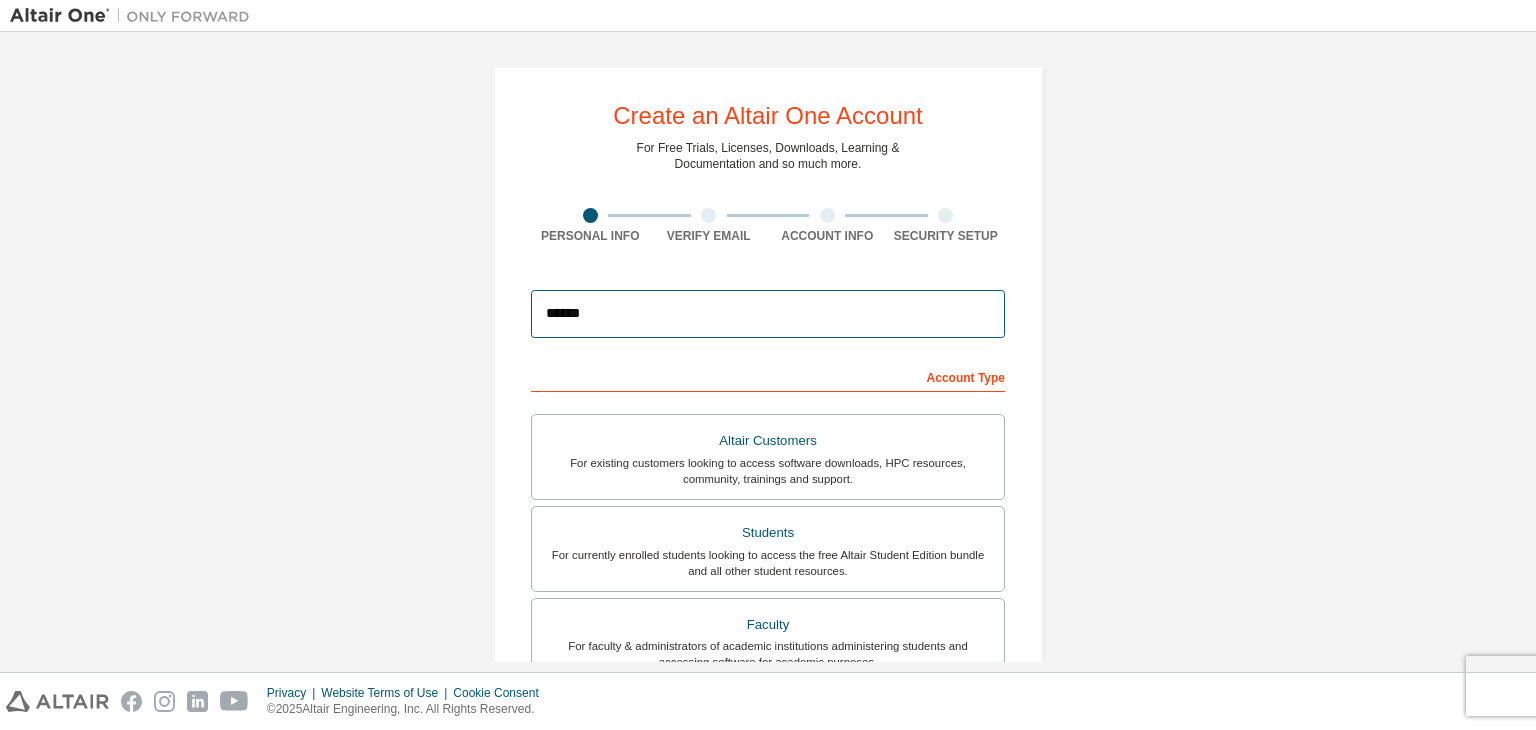 click on "******" at bounding box center (768, 314) 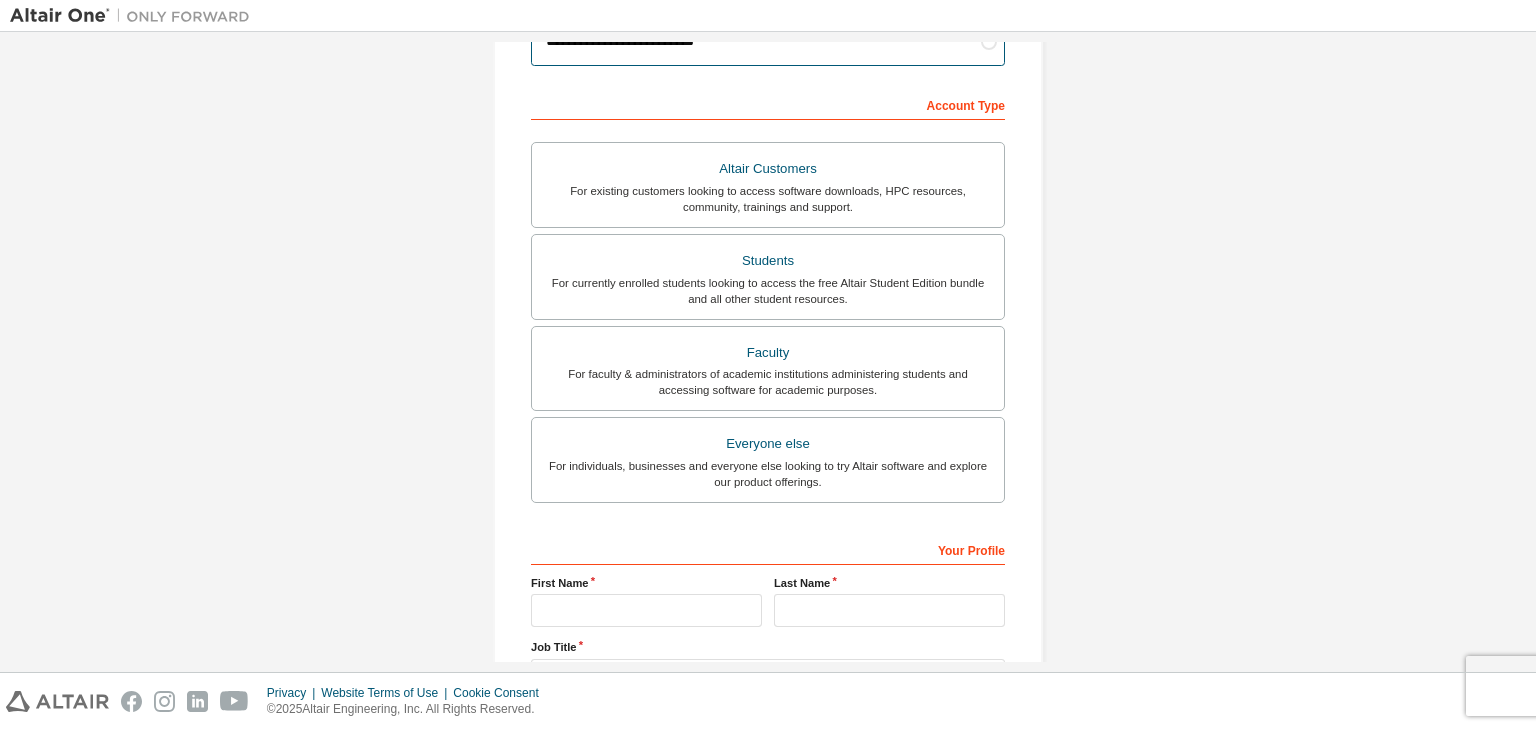 scroll, scrollTop: 293, scrollLeft: 0, axis: vertical 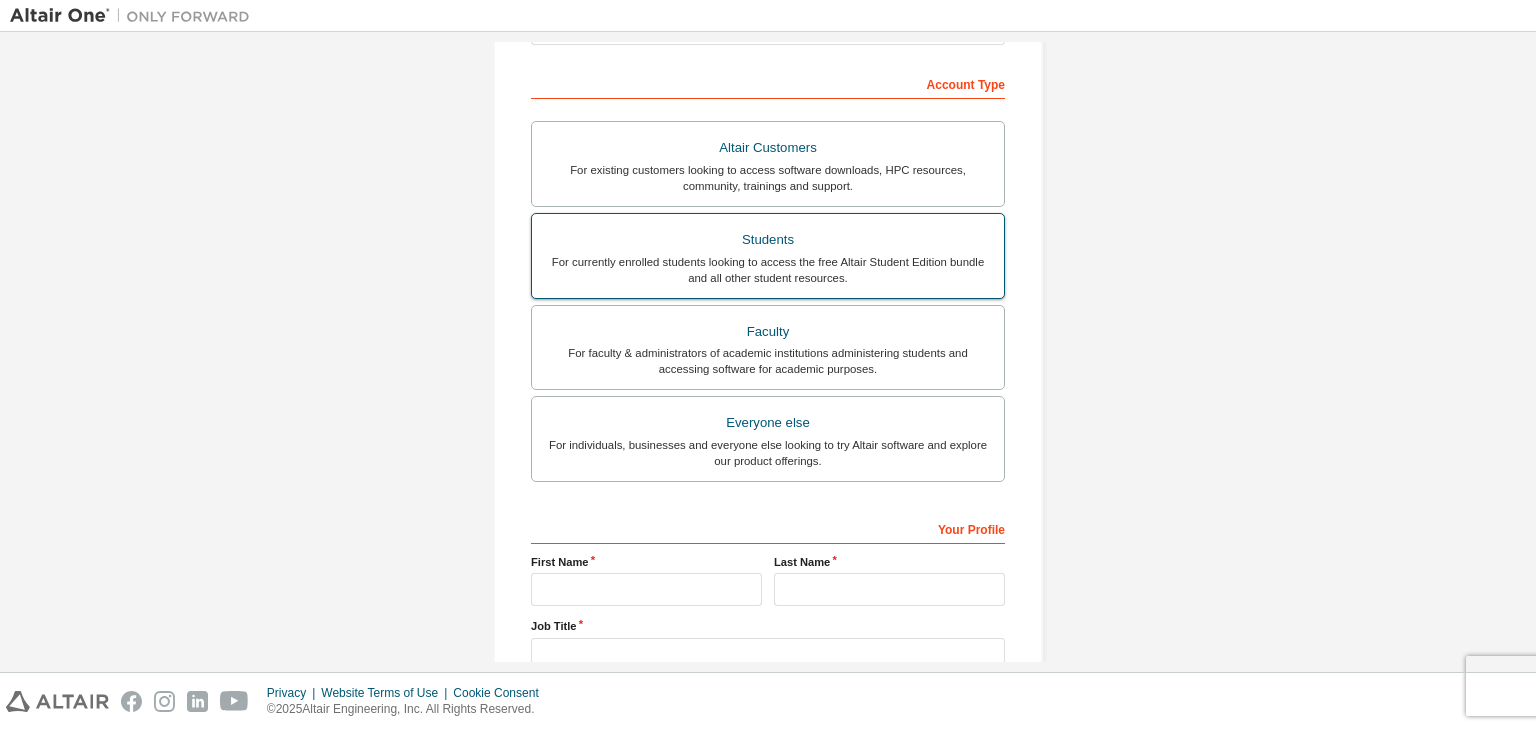 click on "For currently enrolled students looking to access the free Altair Student Edition bundle and all other student resources." at bounding box center [768, 270] 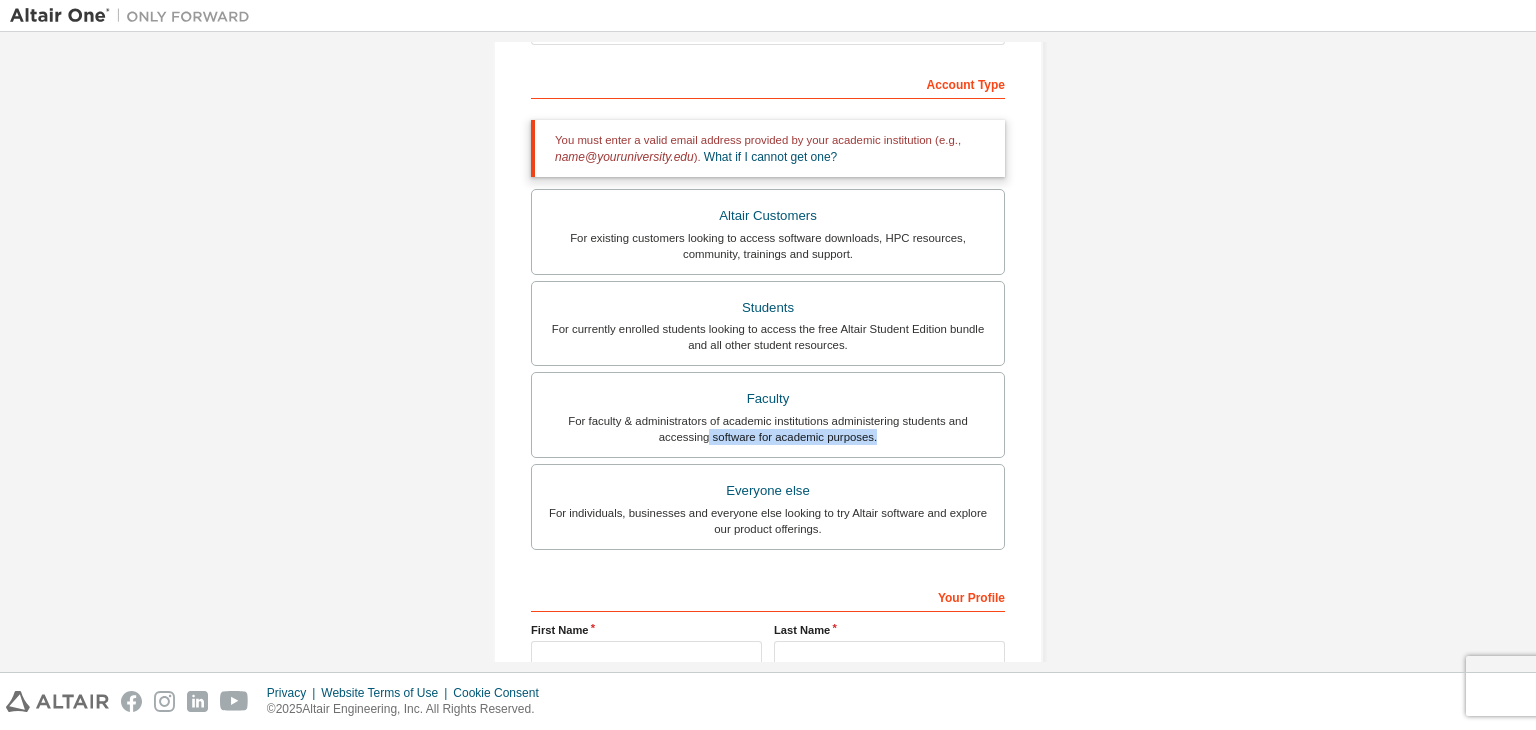 drag, startPoint x: 1498, startPoint y: 417, endPoint x: 1501, endPoint y: 429, distance: 12.369317 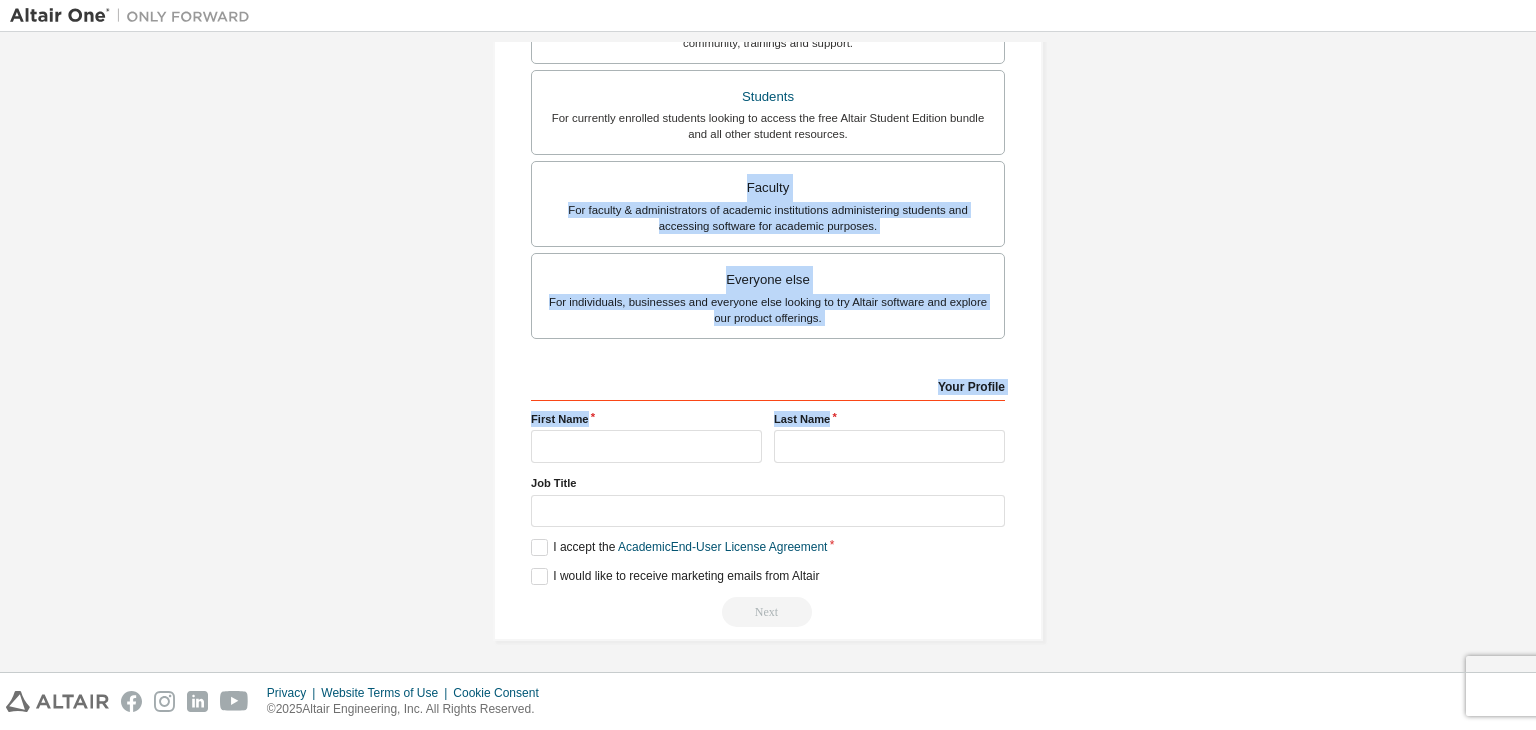 drag, startPoint x: 1288, startPoint y: 362, endPoint x: 1095, endPoint y: 254, distance: 221.16284 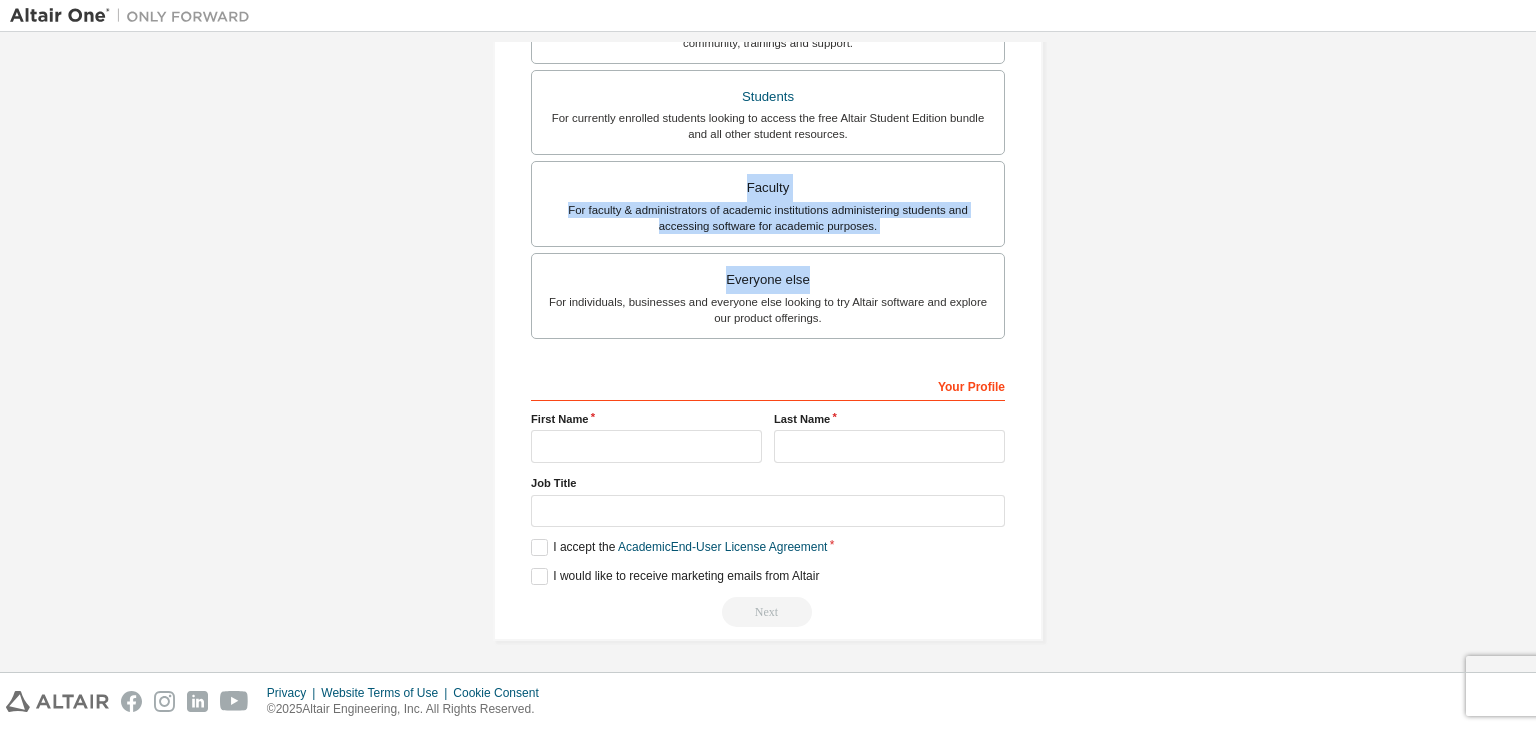 click on "**********" at bounding box center (768, 101) 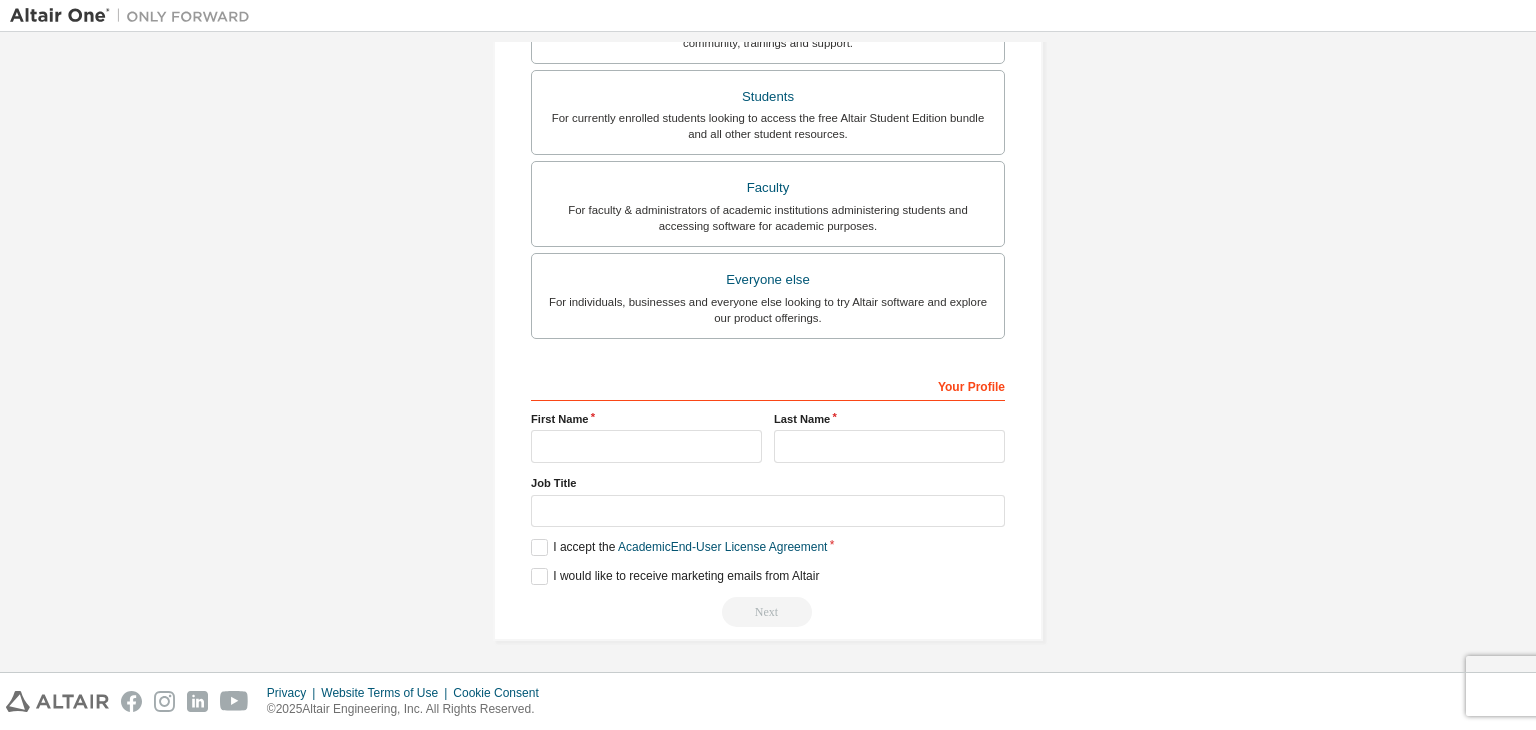 scroll, scrollTop: 0, scrollLeft: 0, axis: both 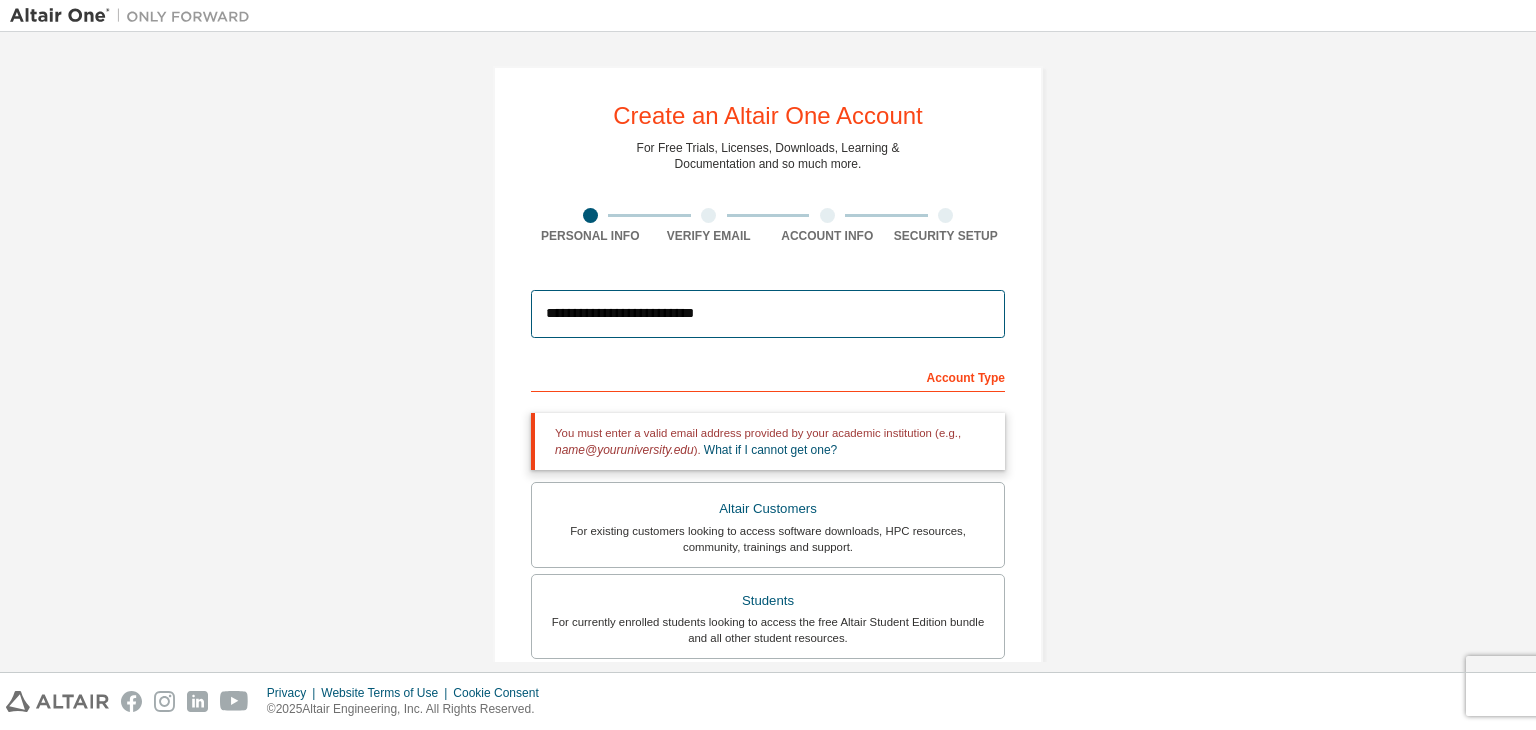click on "**********" at bounding box center (768, 314) 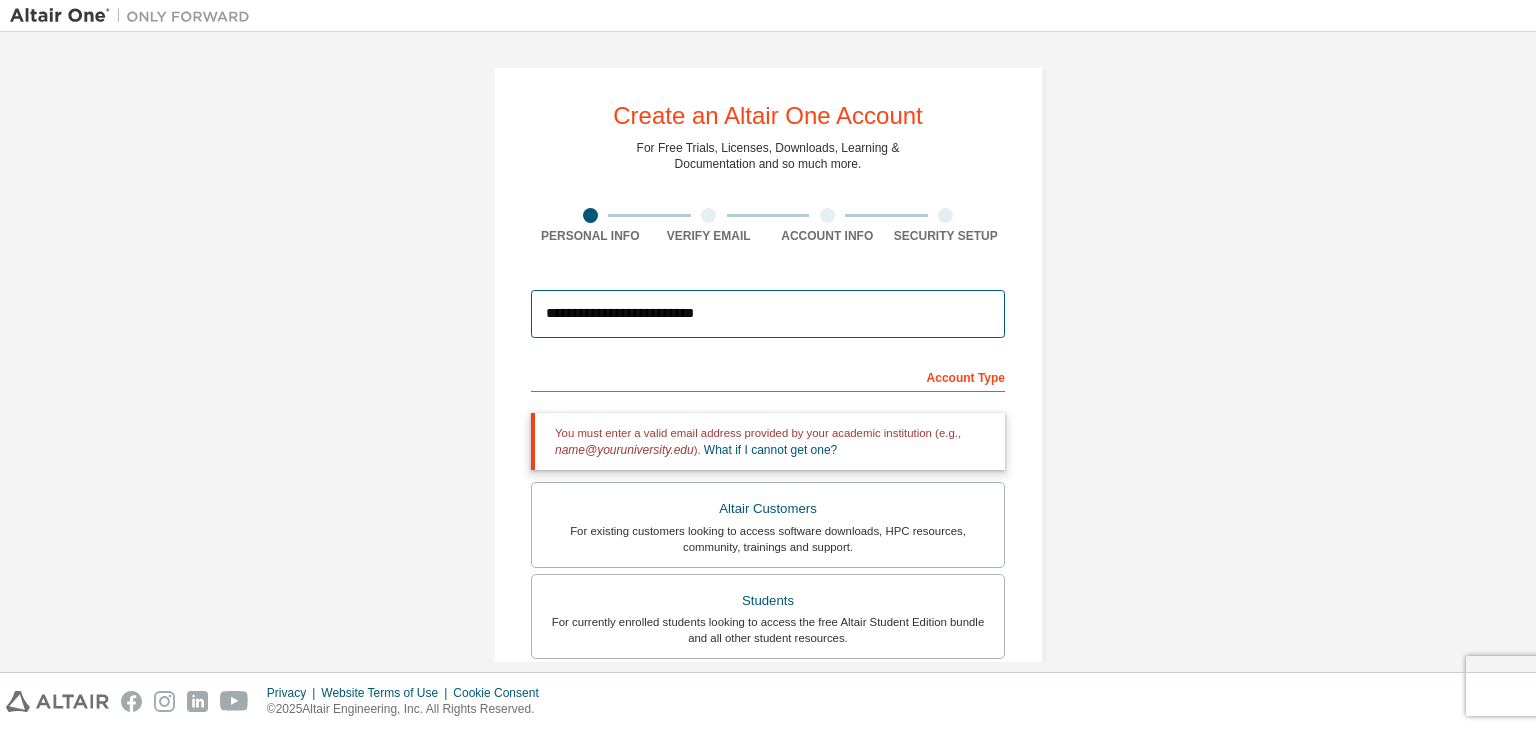 scroll, scrollTop: 504, scrollLeft: 0, axis: vertical 